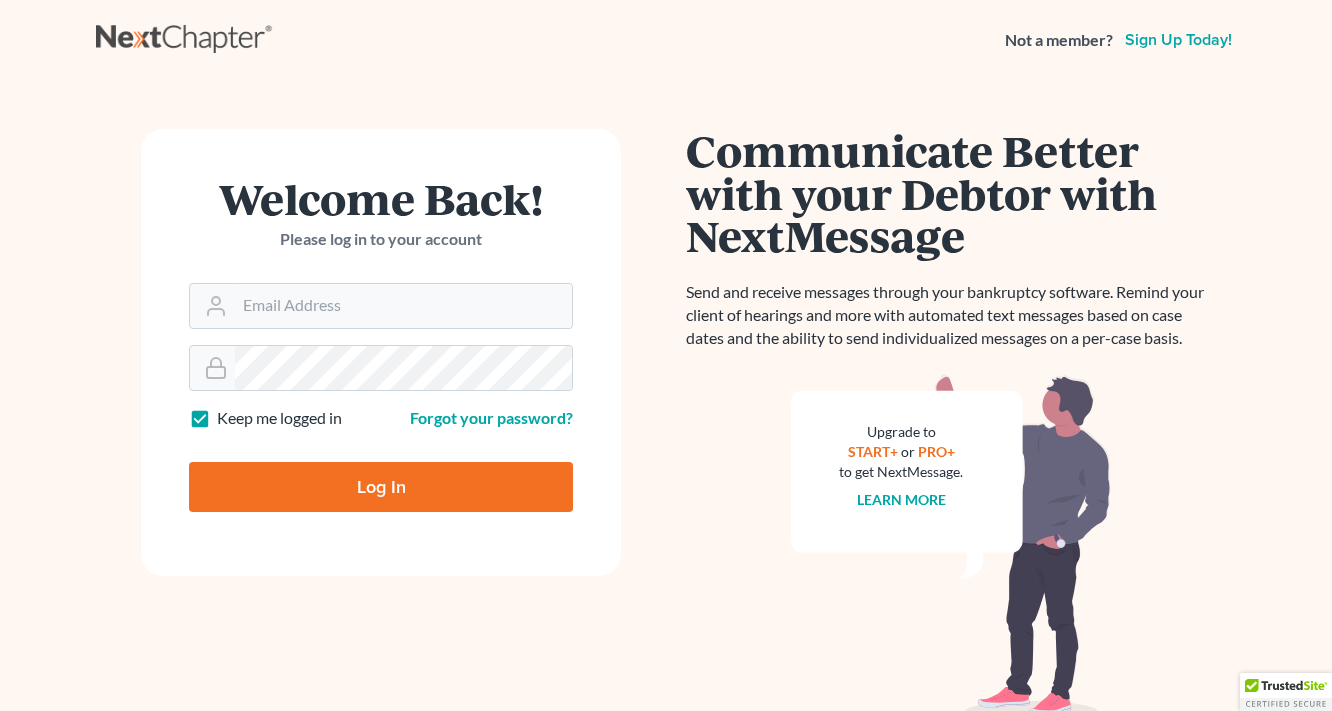 scroll, scrollTop: 0, scrollLeft: 0, axis: both 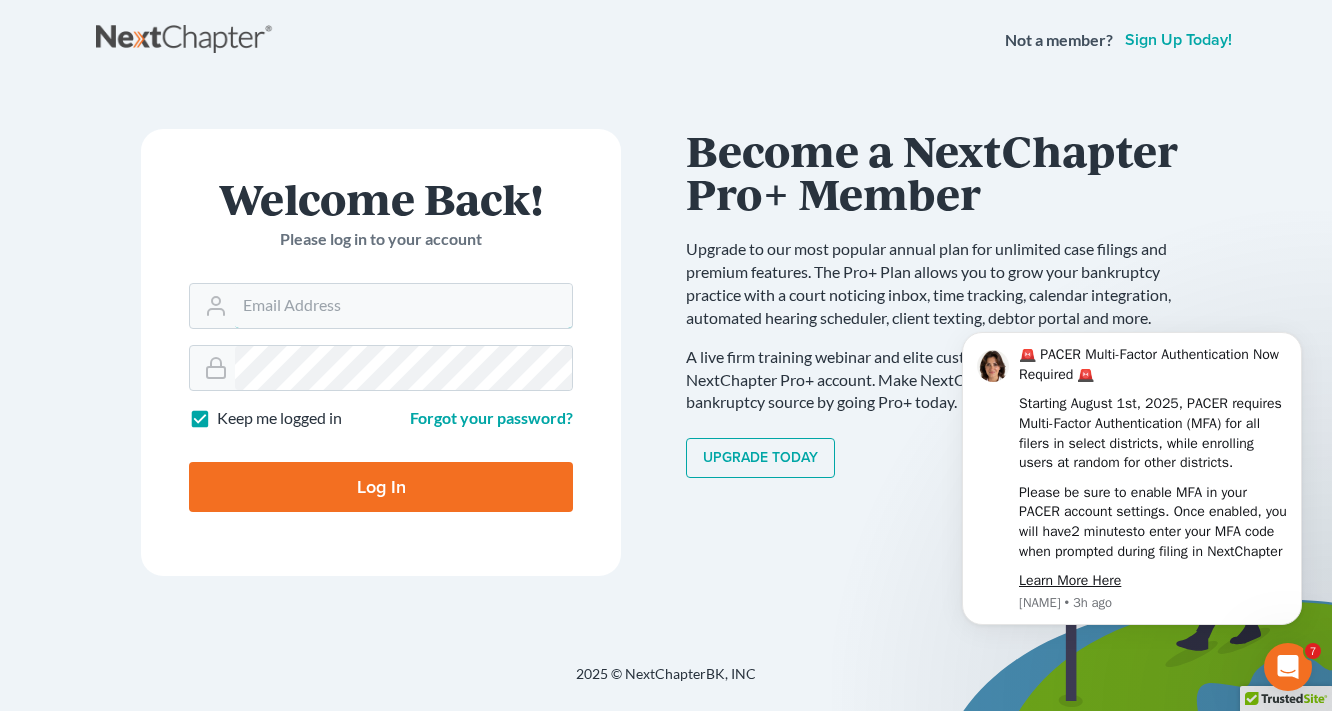 type on "[EMAIL]" 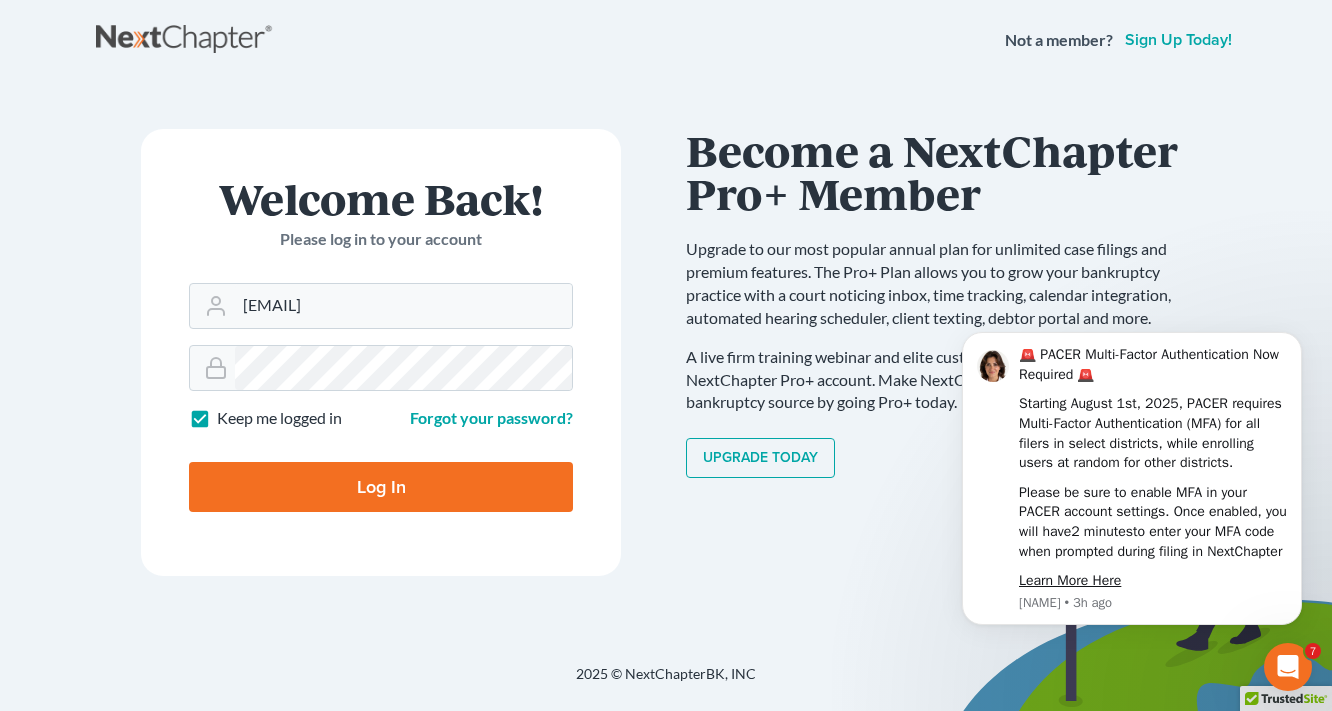 click on "Log In" at bounding box center (381, 487) 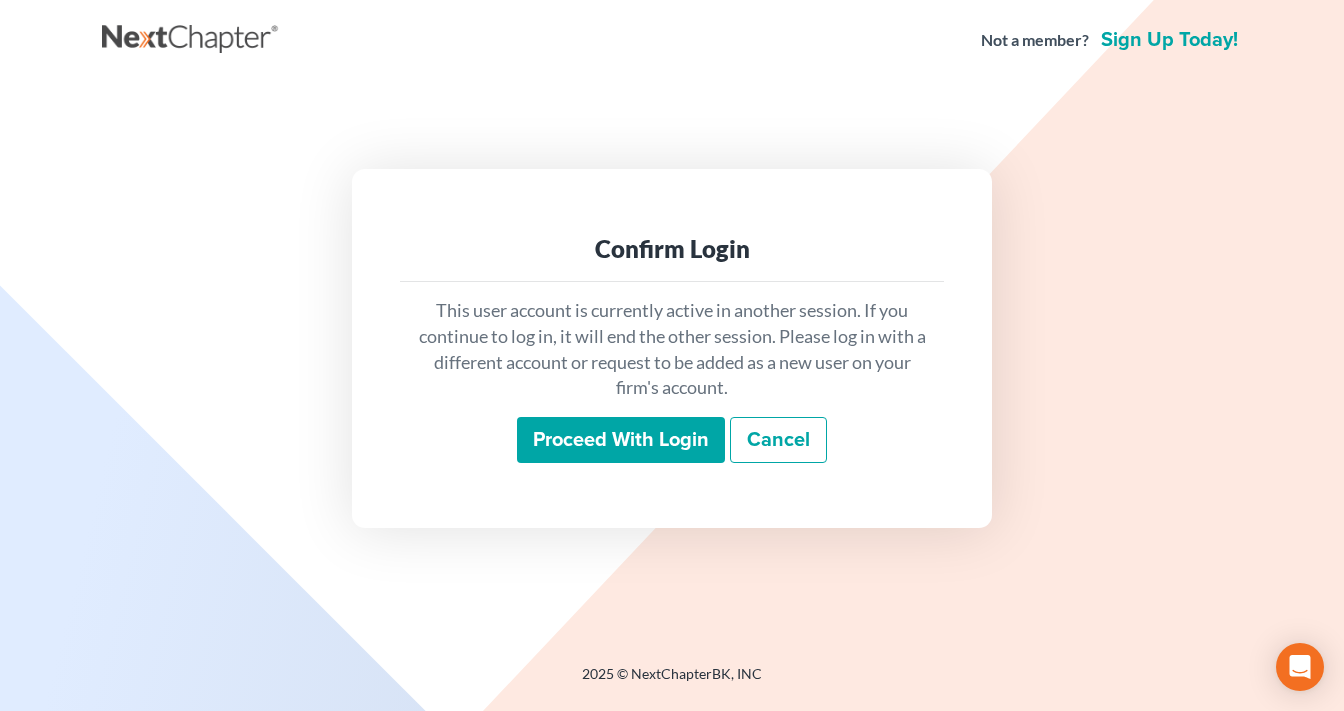 scroll, scrollTop: 0, scrollLeft: 0, axis: both 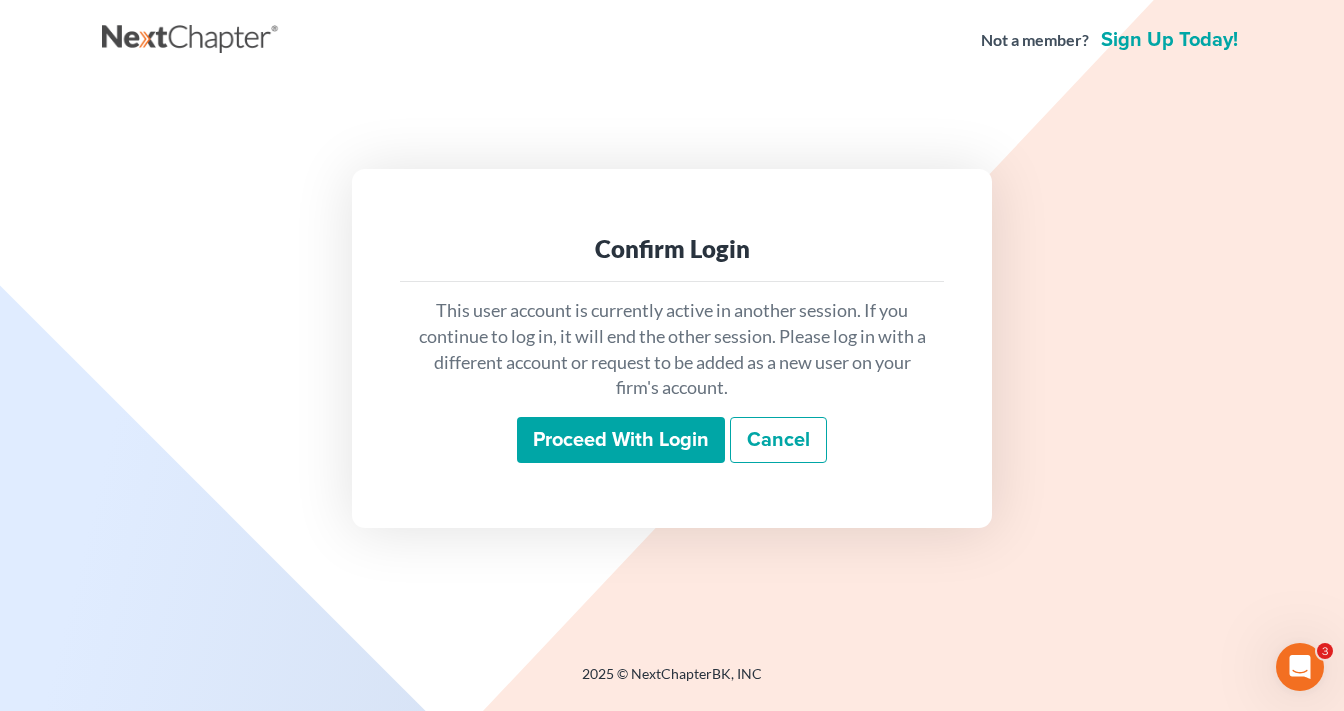 click on "Proceed with login" at bounding box center (621, 440) 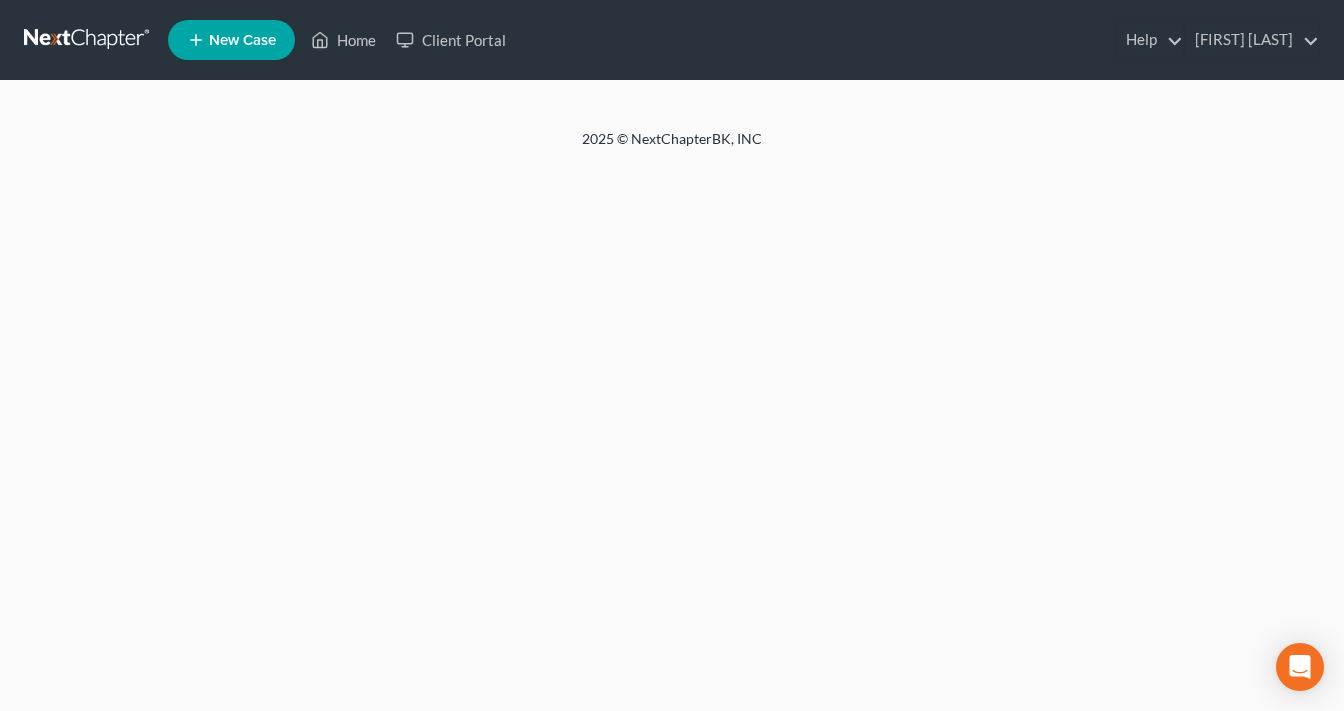 scroll, scrollTop: 0, scrollLeft: 0, axis: both 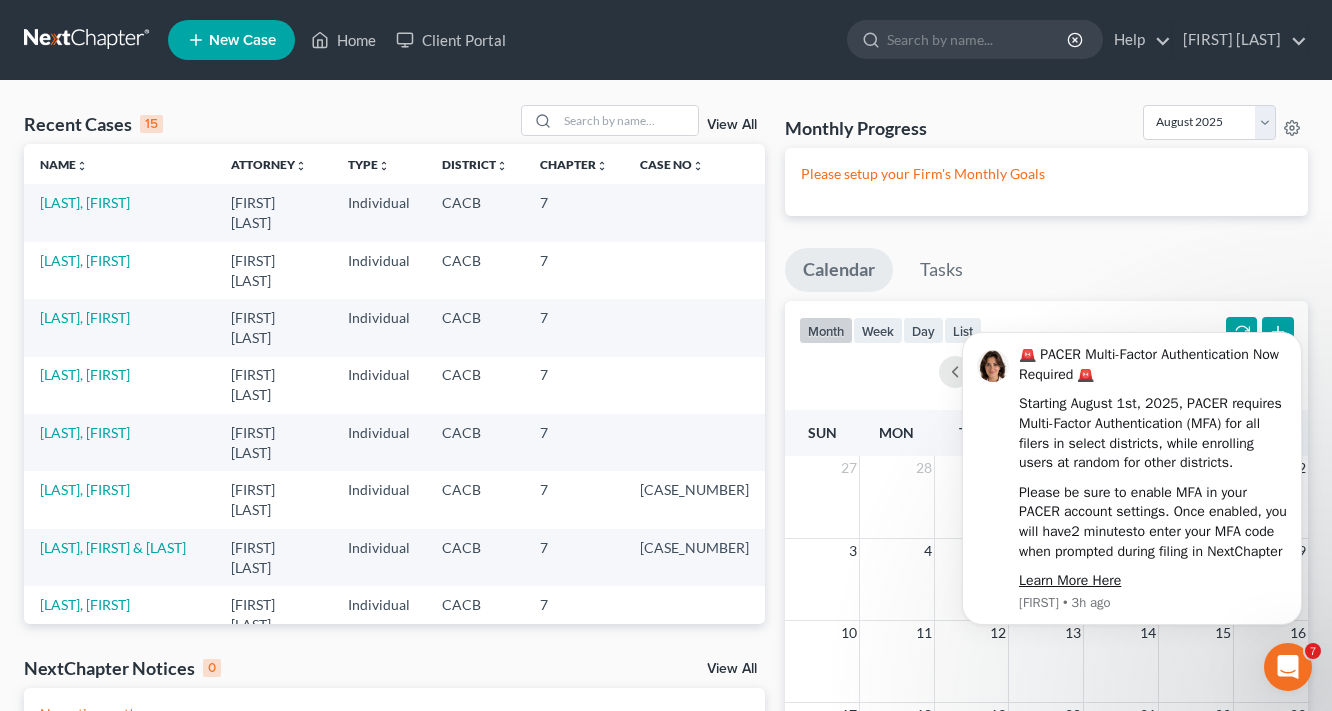 click on "New Case" at bounding box center (242, 40) 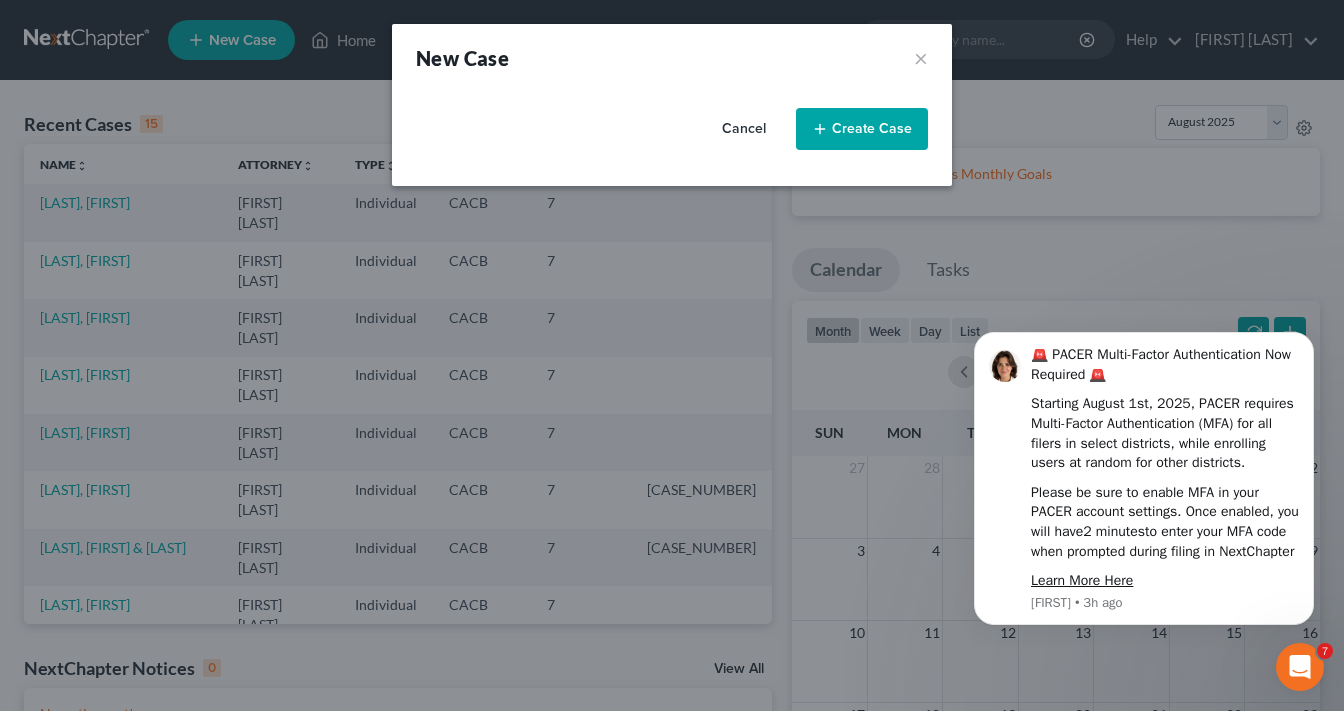 select on "7" 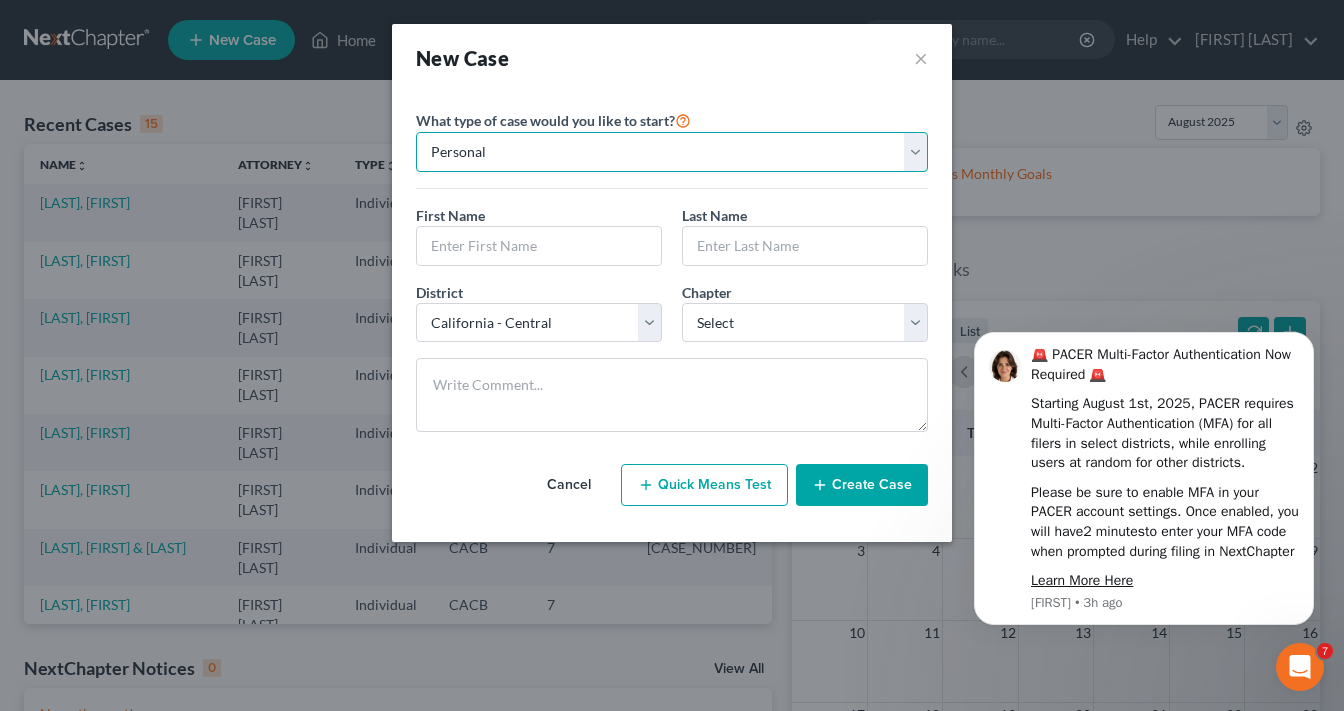 click on "Personal Business" at bounding box center (672, 152) 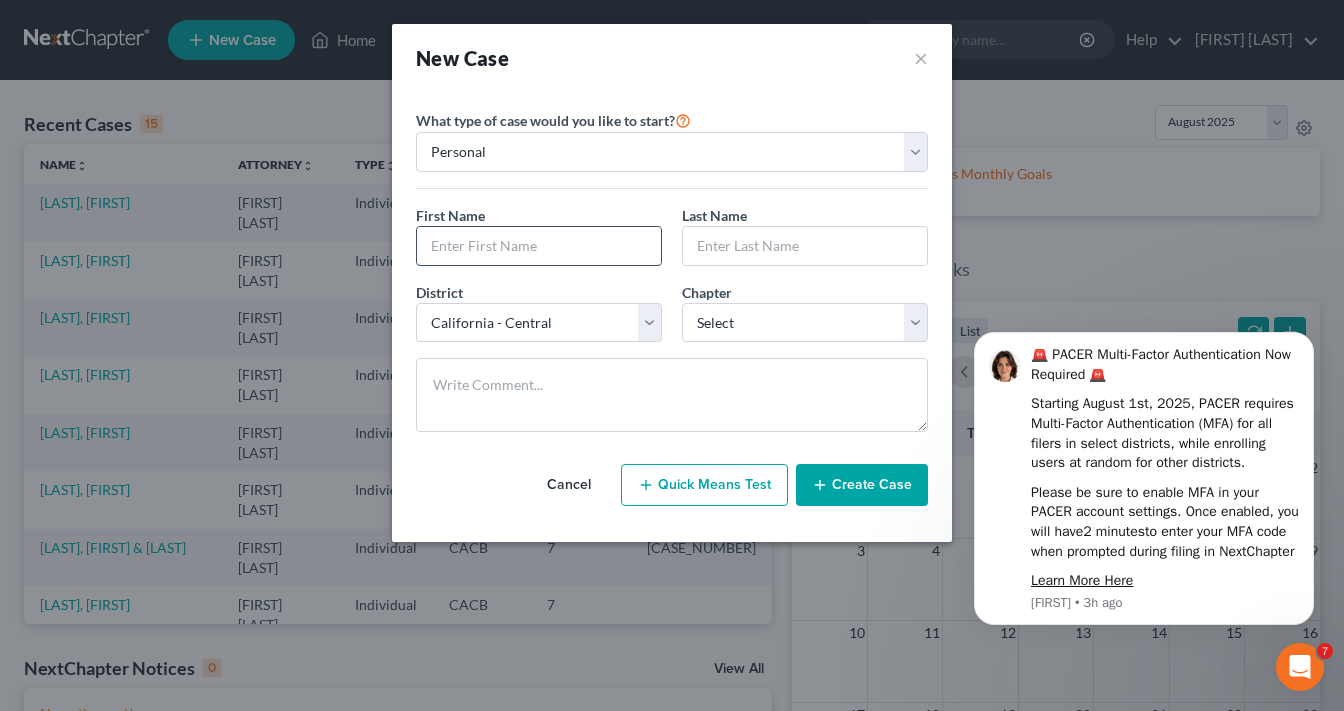 click at bounding box center [539, 246] 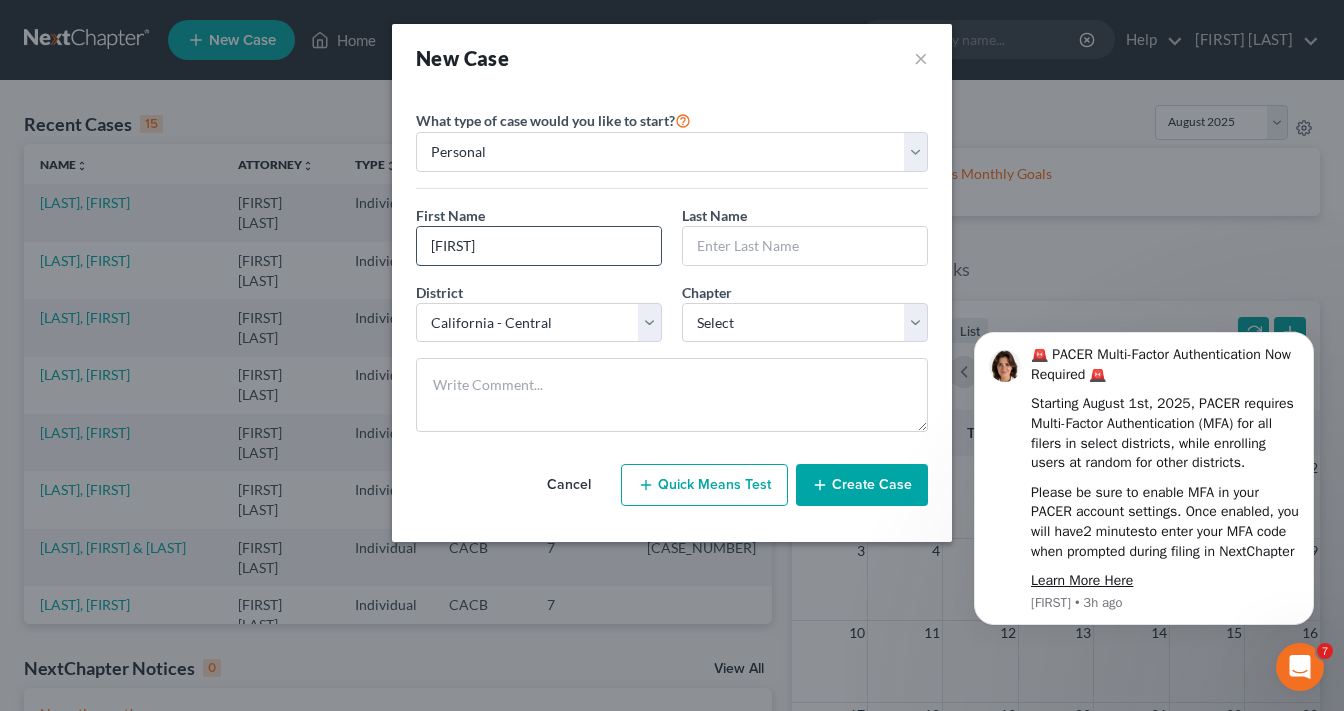 type on "[FIRST]" 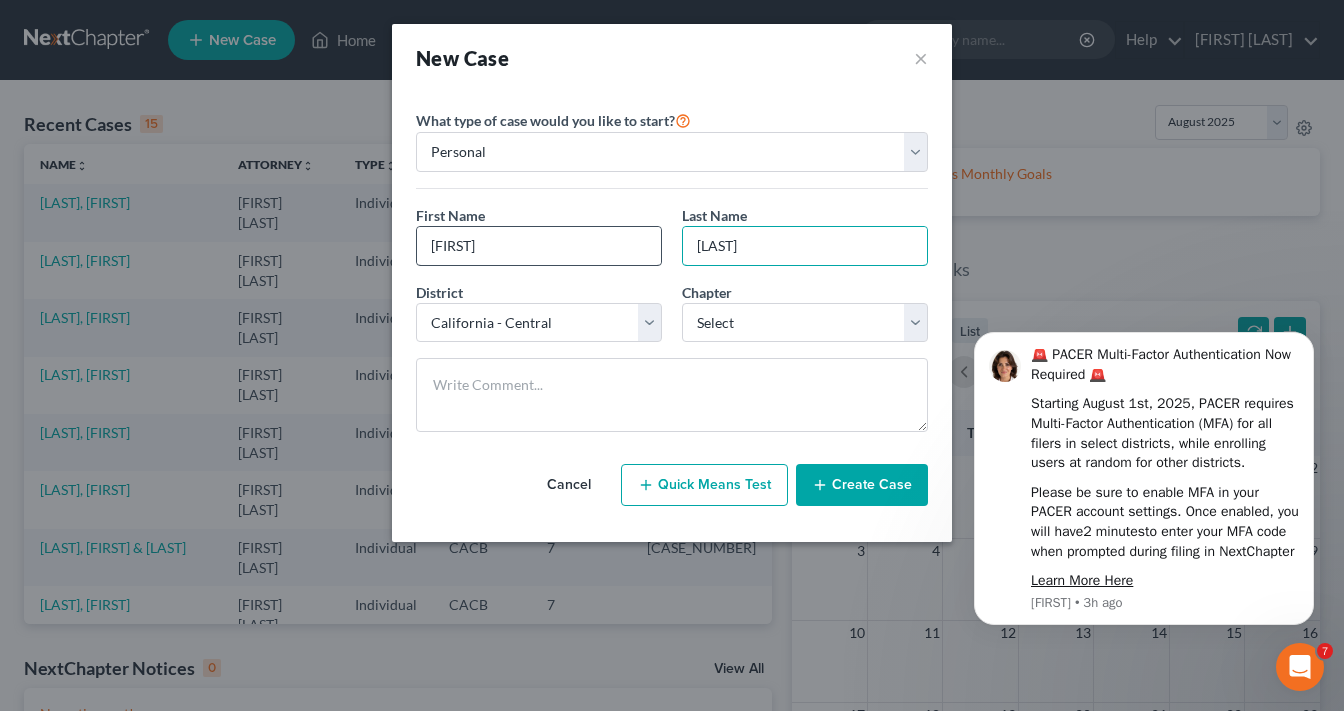 type on "[LAST]" 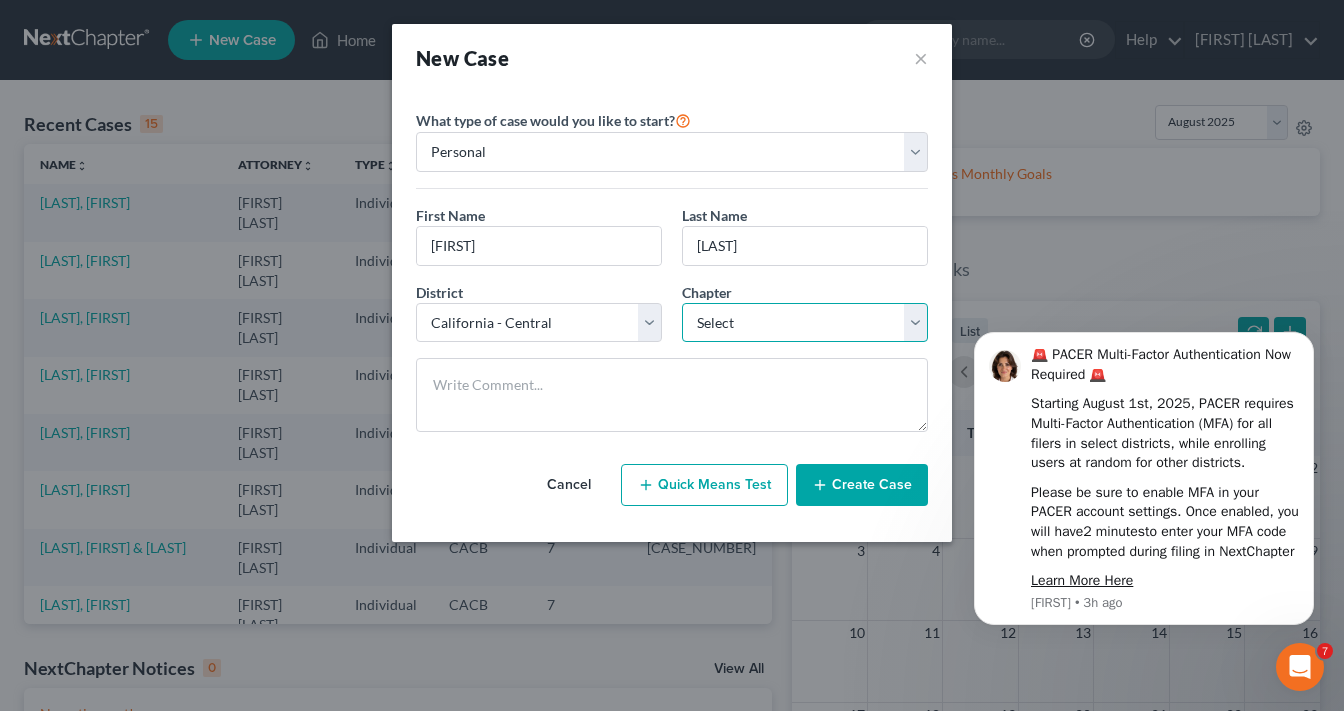 click on "Select 7 11 12 13" at bounding box center (805, 323) 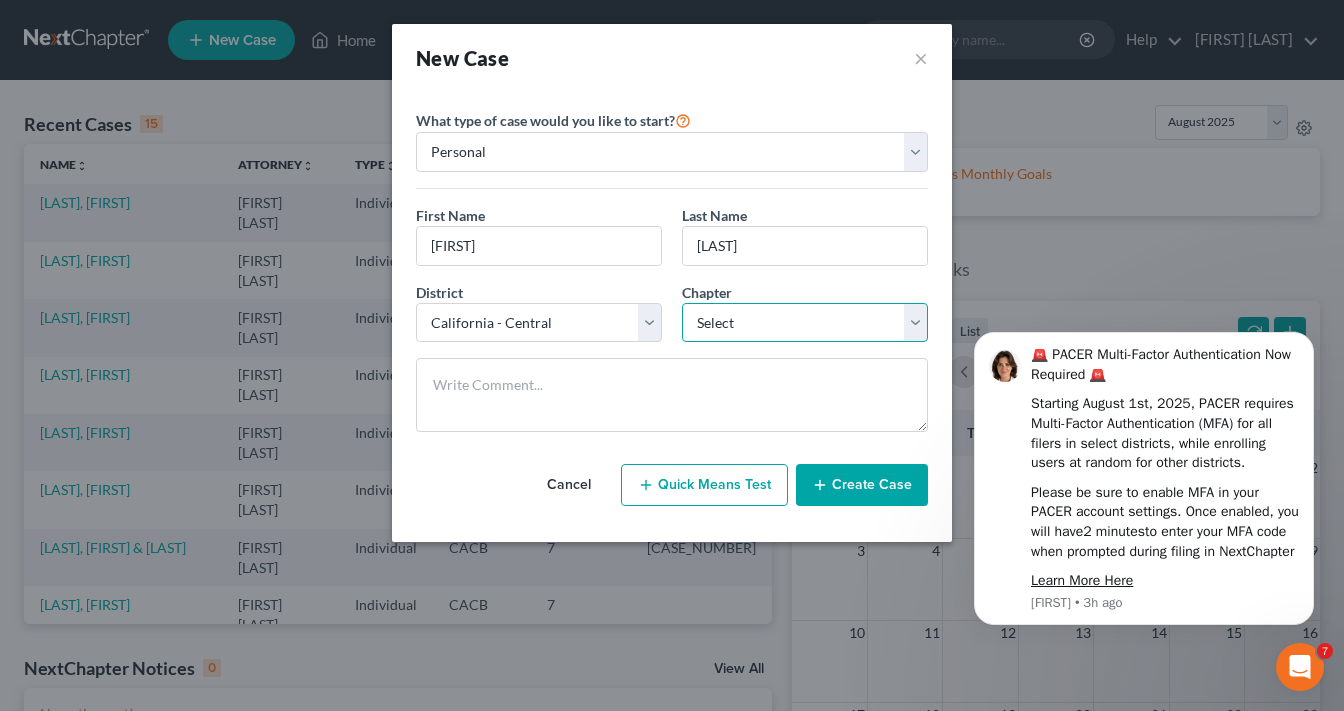 select on "0" 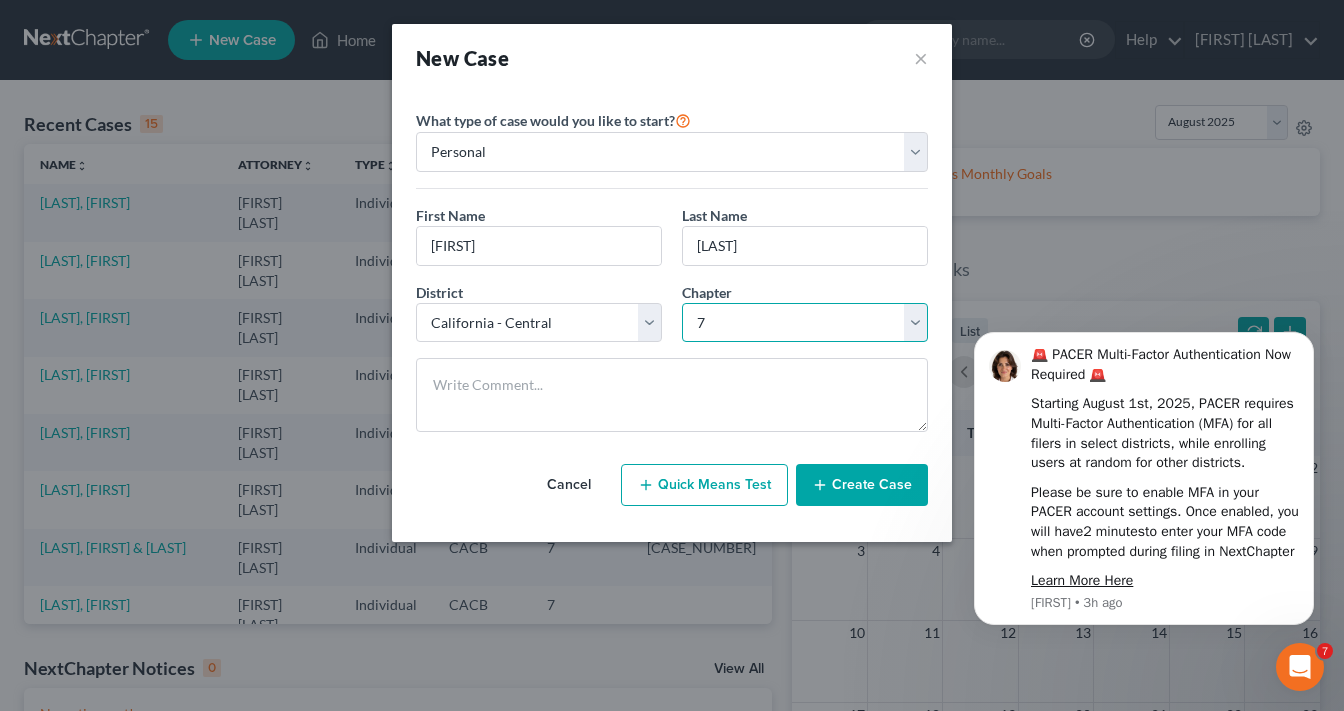click on "Select 7 11 12 13" at bounding box center (805, 323) 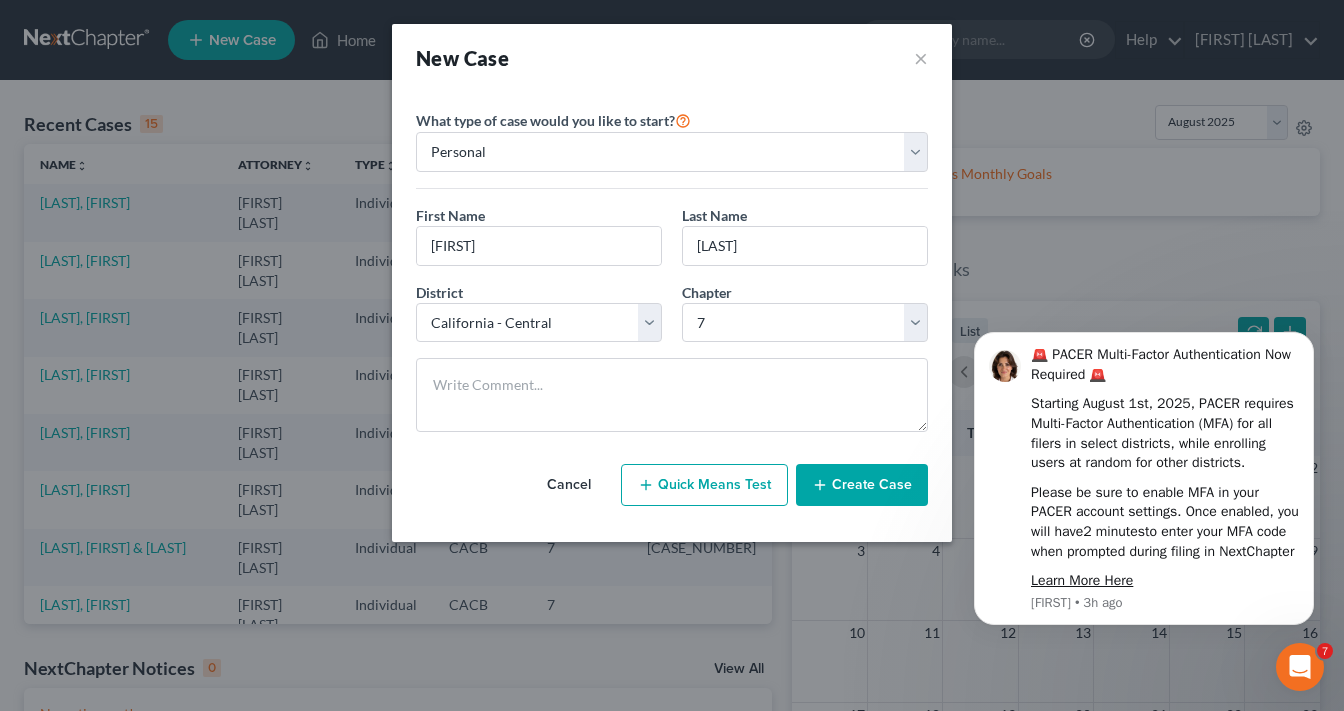 click on "Create Case" at bounding box center [862, 485] 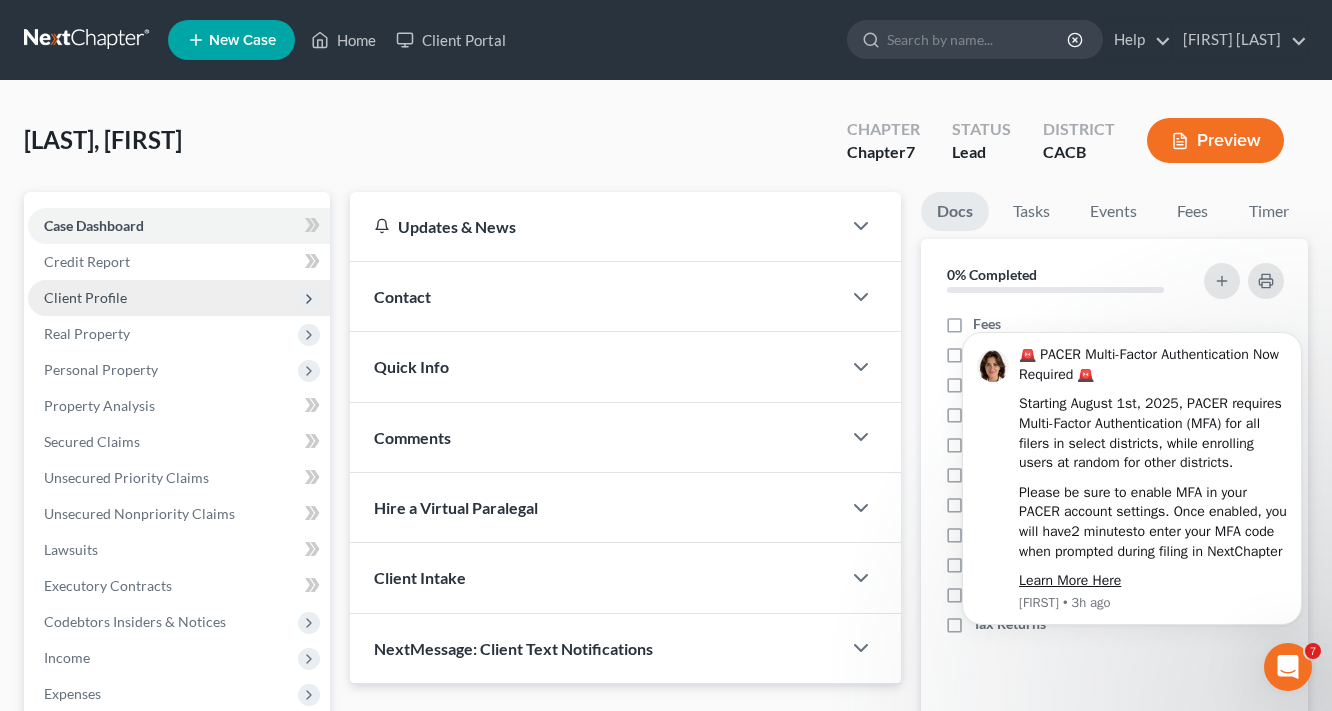 click on "Client Profile" at bounding box center [85, 297] 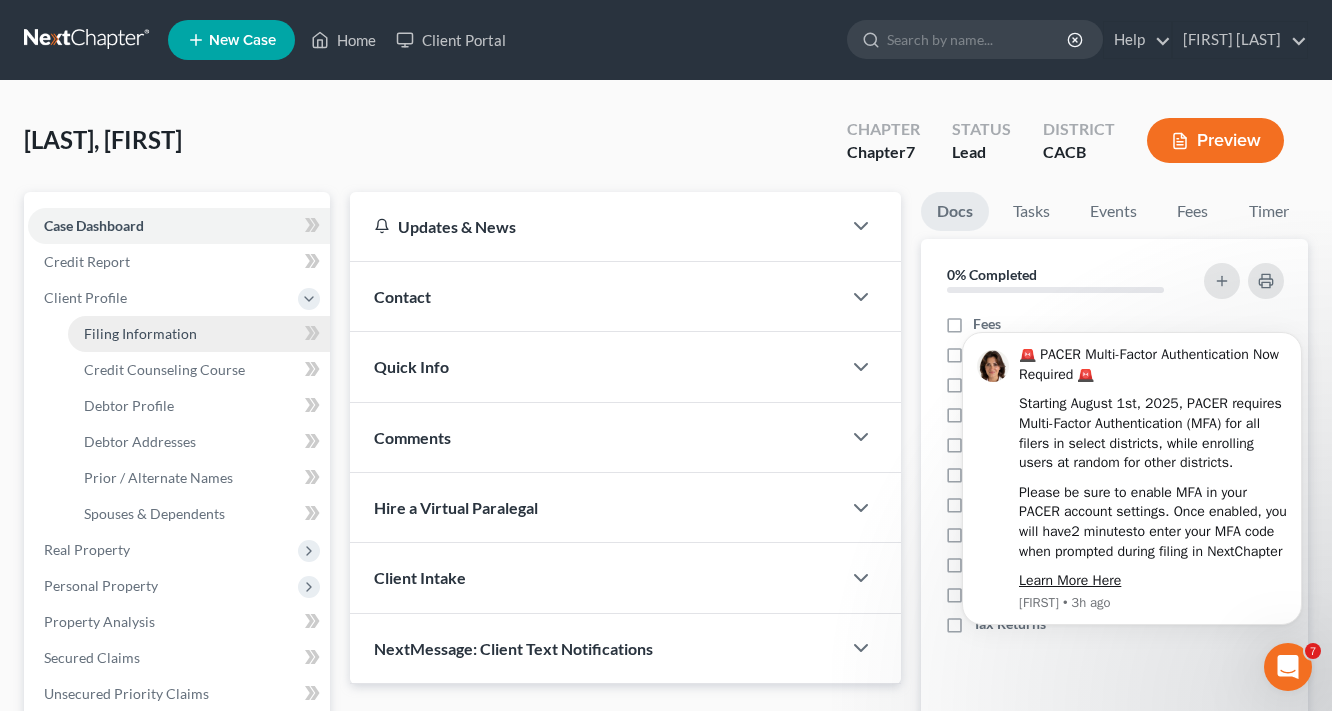 click on "Filing Information" at bounding box center [140, 333] 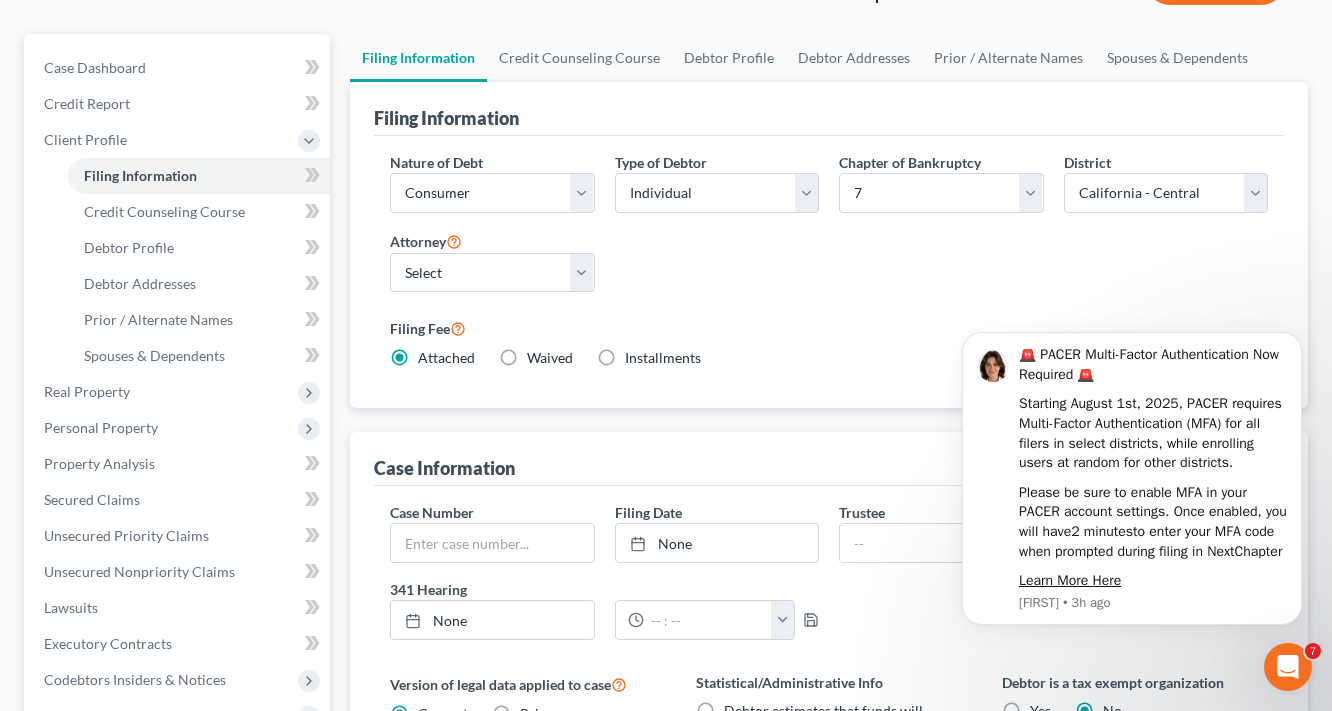scroll, scrollTop: 160, scrollLeft: 0, axis: vertical 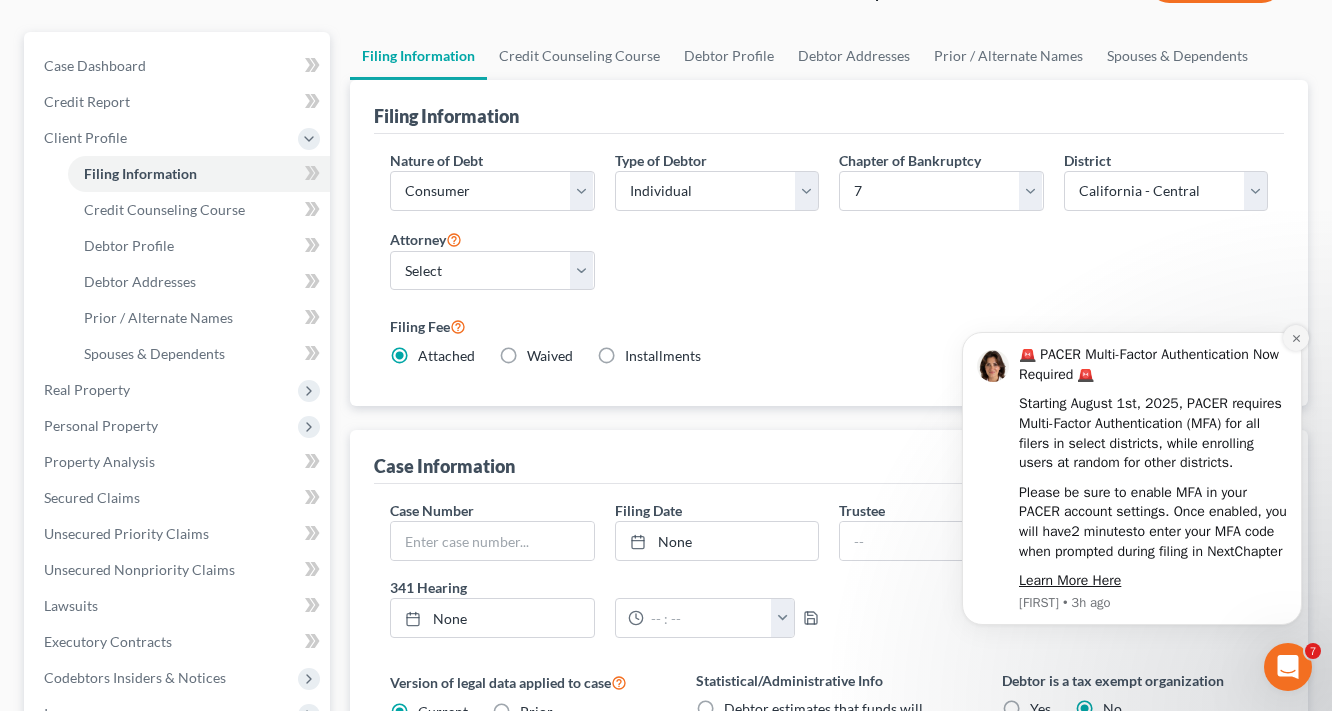 click 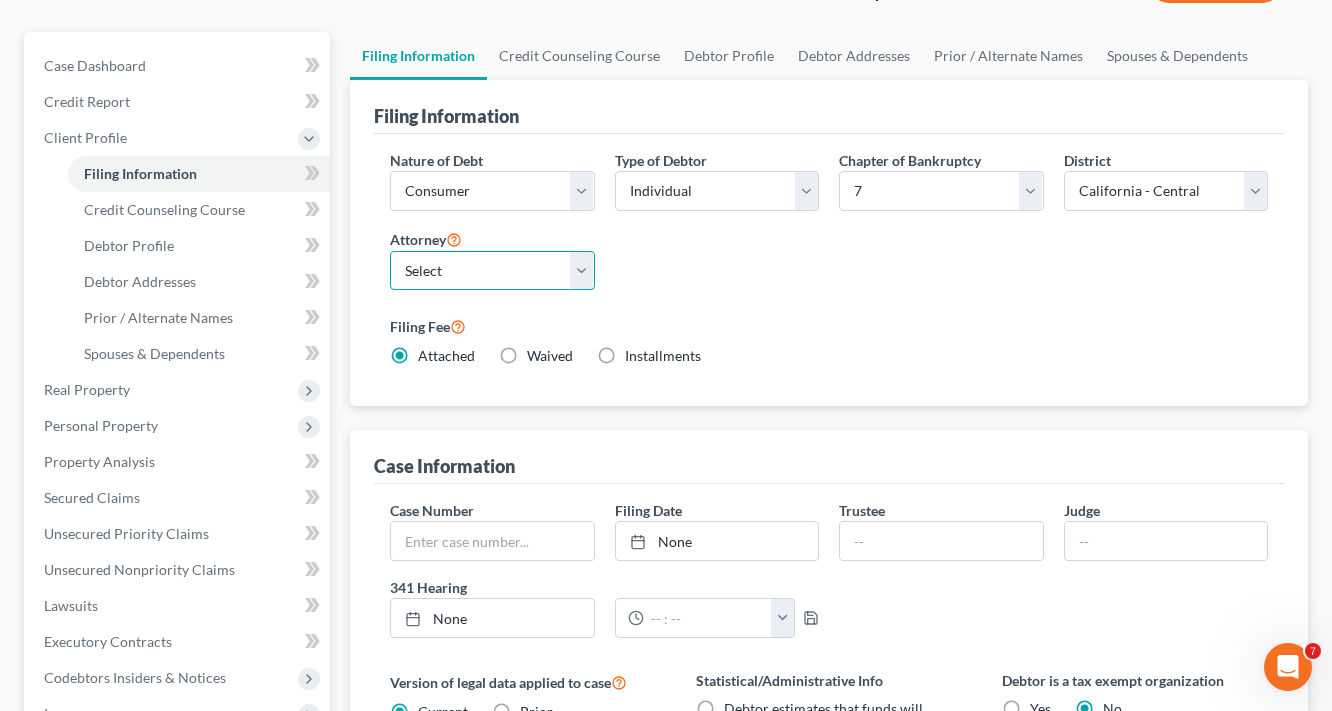 click on "Select [FIRST] [LAST] - CACB" at bounding box center (492, 271) 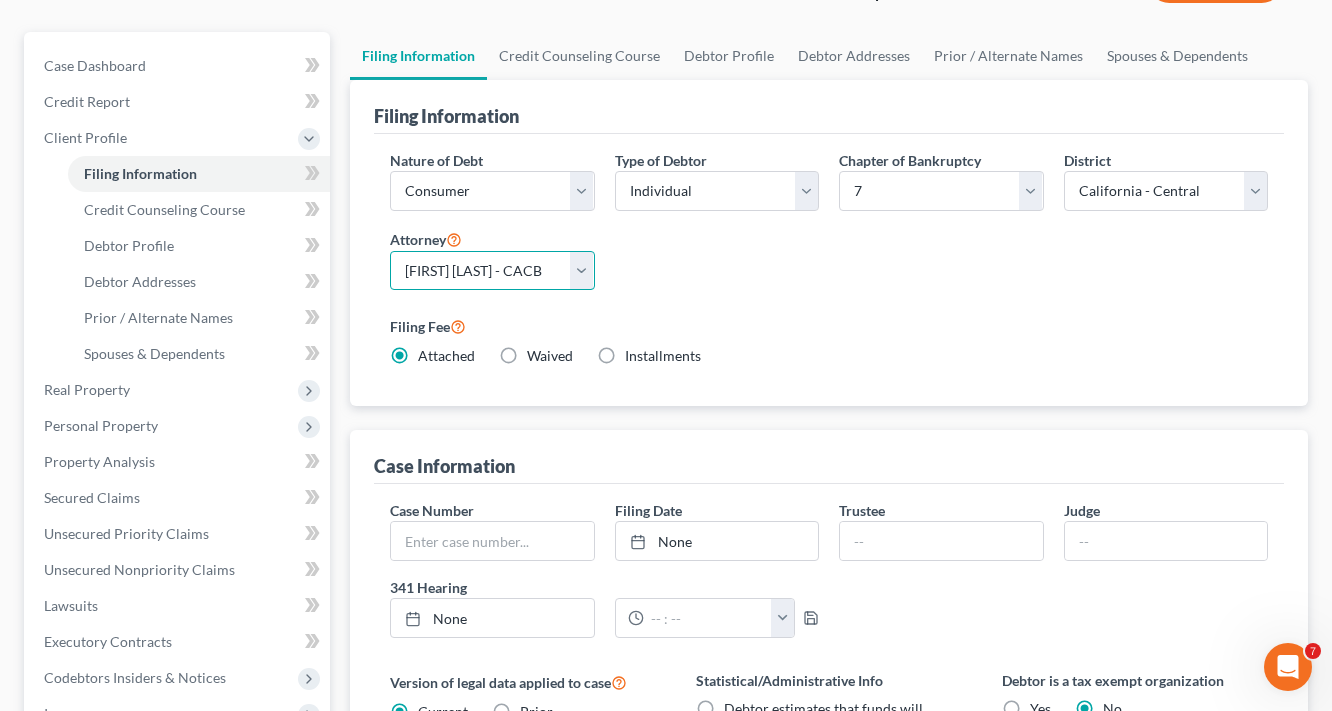 click on "Select [FIRST] [LAST] - CACB" at bounding box center [492, 271] 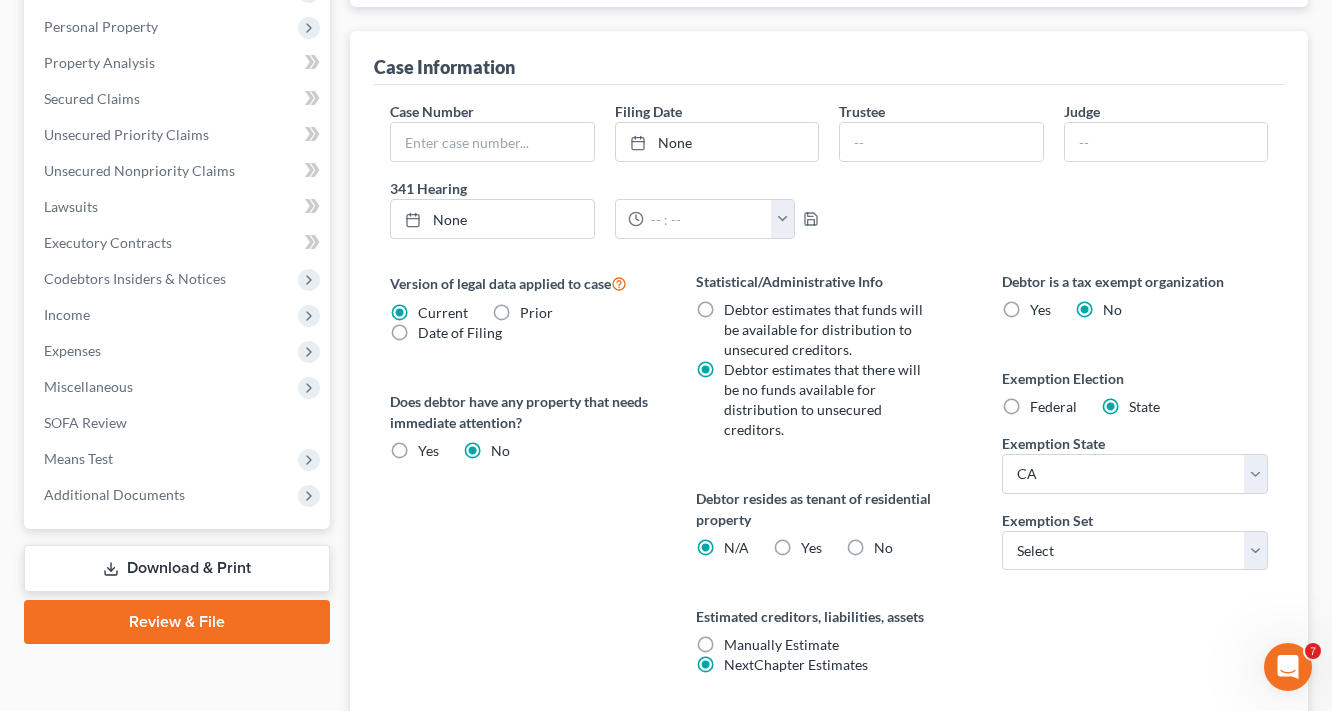 scroll, scrollTop: 560, scrollLeft: 0, axis: vertical 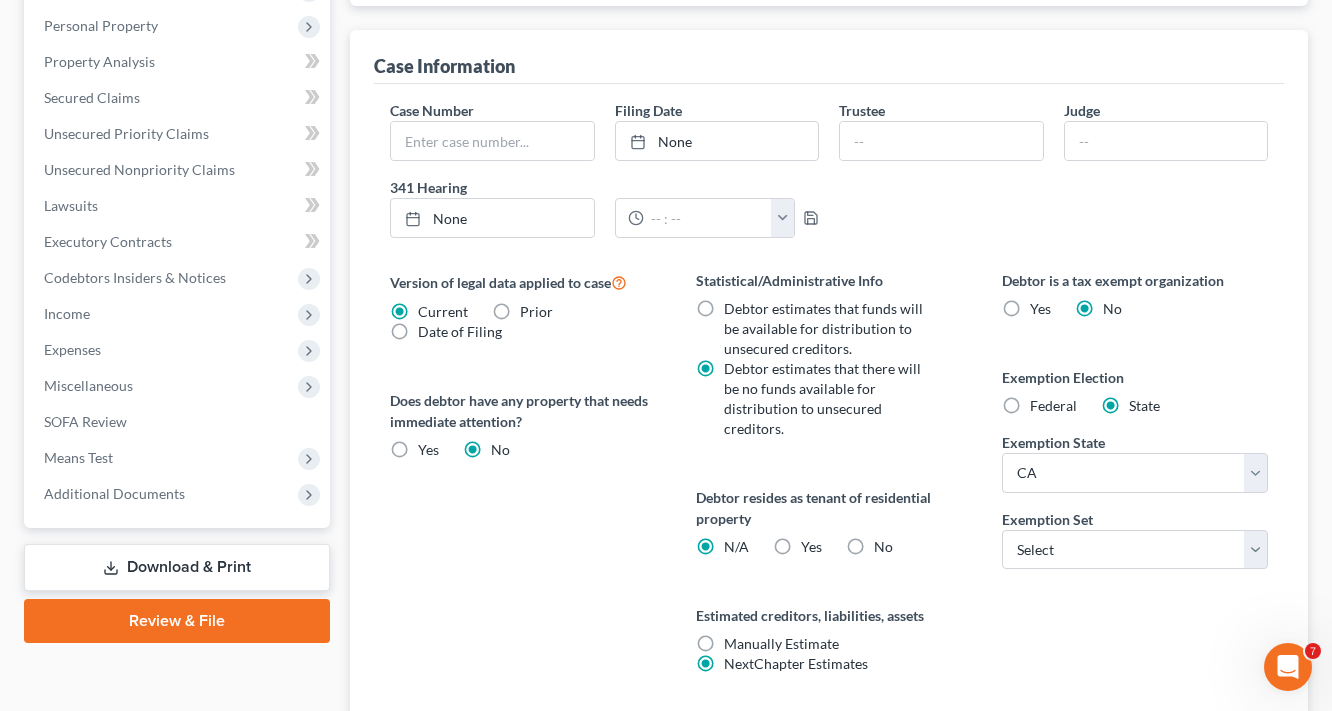 click on "Yes Yes" at bounding box center [811, 547] 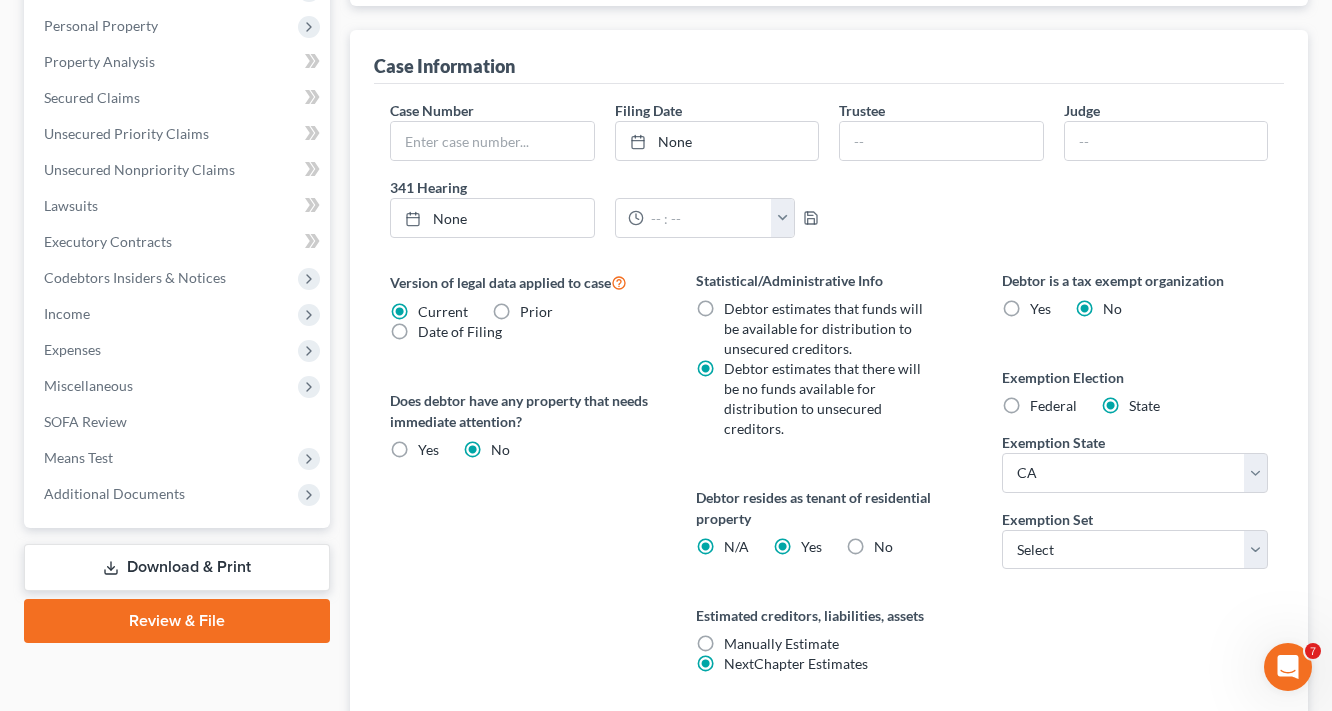 radio on "false" 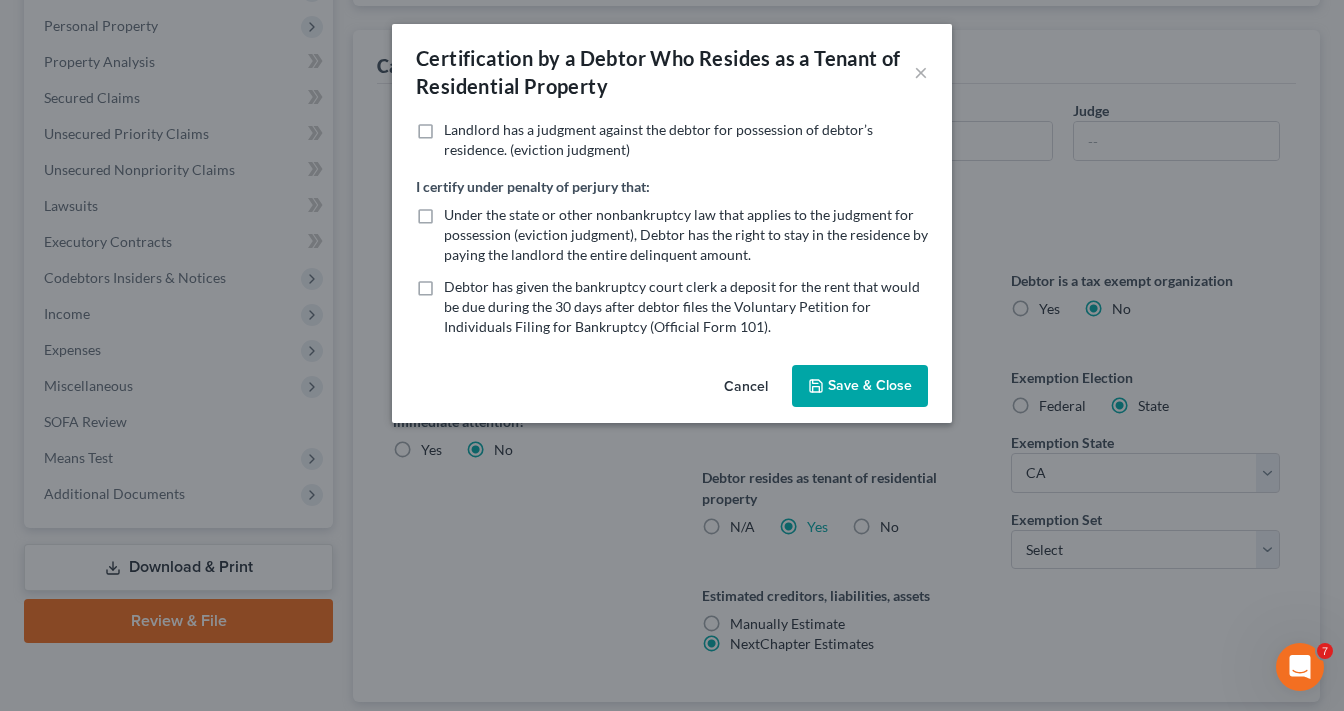 click on "Save & Close" at bounding box center (860, 386) 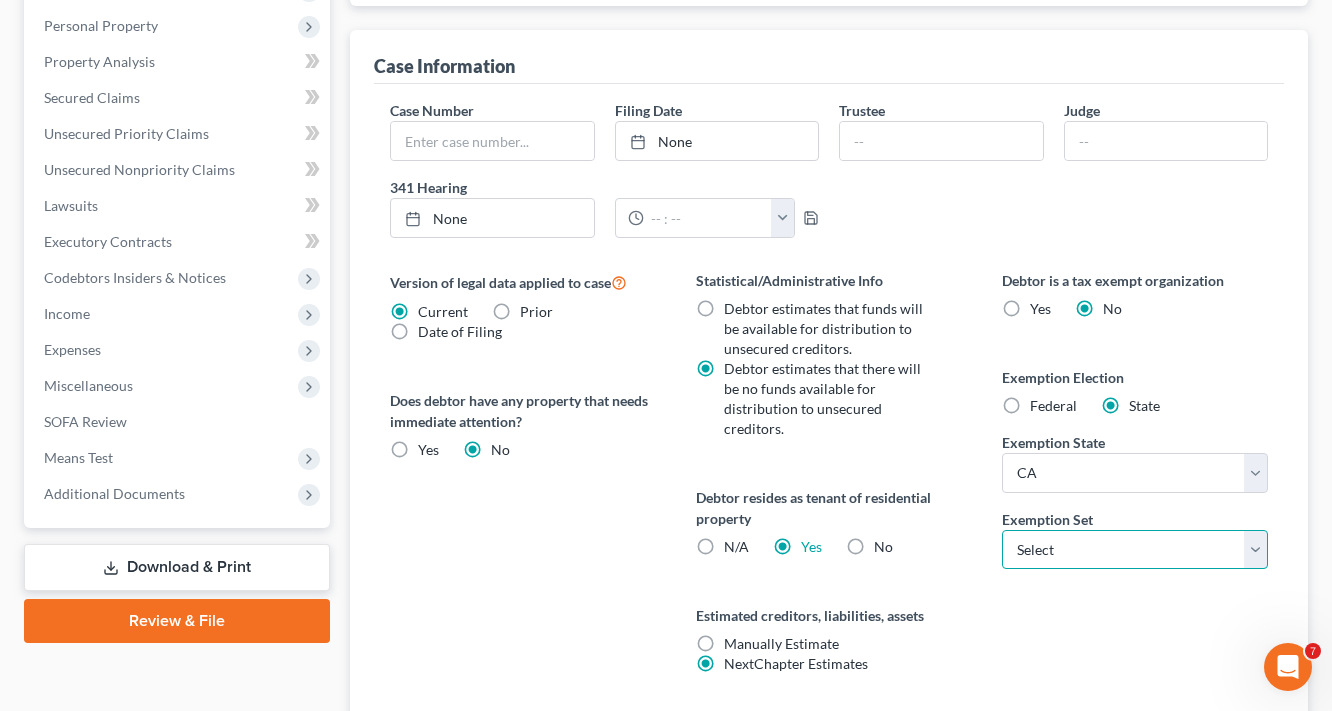 click on "Select 703 704" at bounding box center (1135, 550) 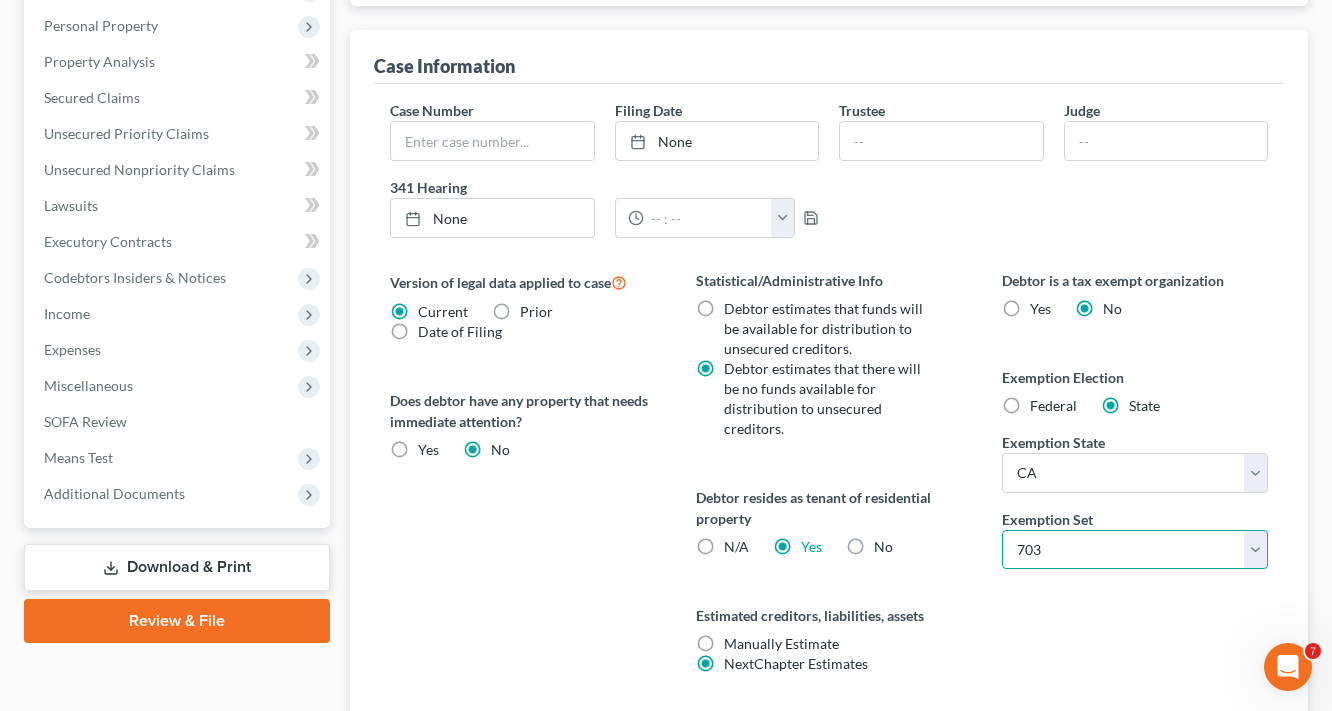 click on "Select 703 704" at bounding box center [1135, 550] 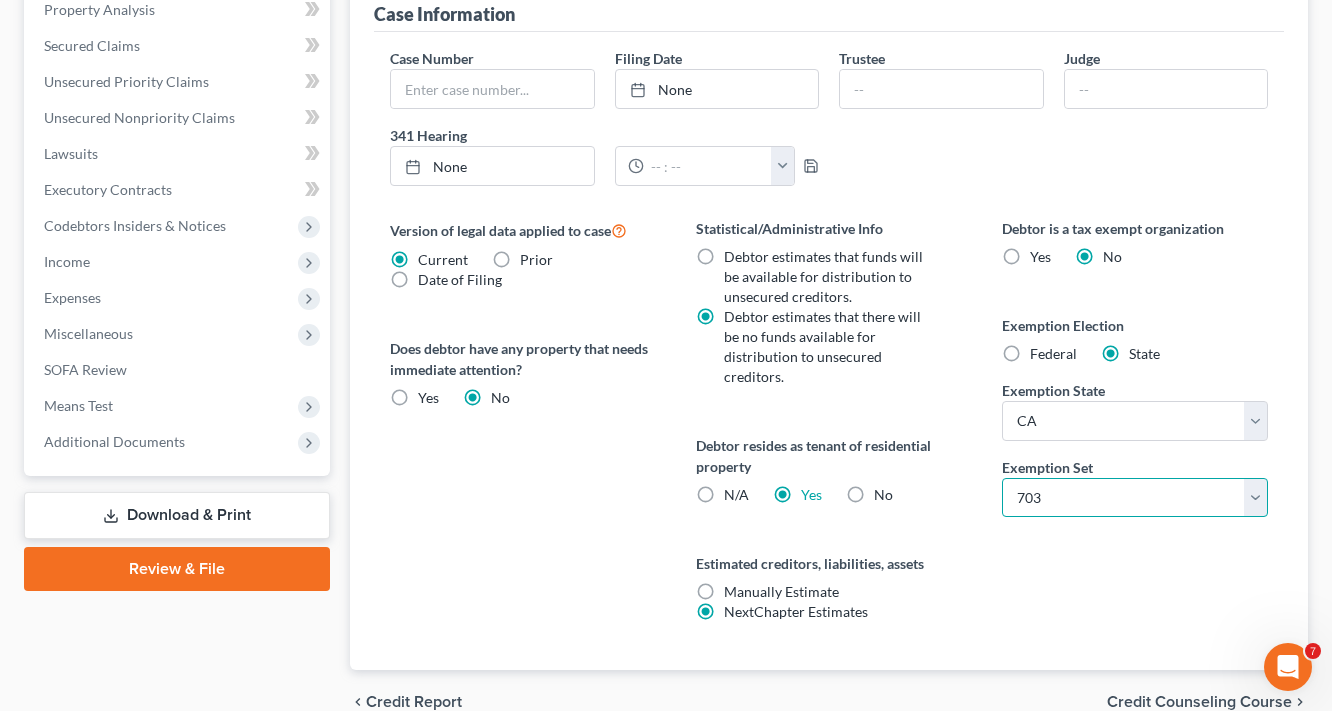 scroll, scrollTop: 688, scrollLeft: 0, axis: vertical 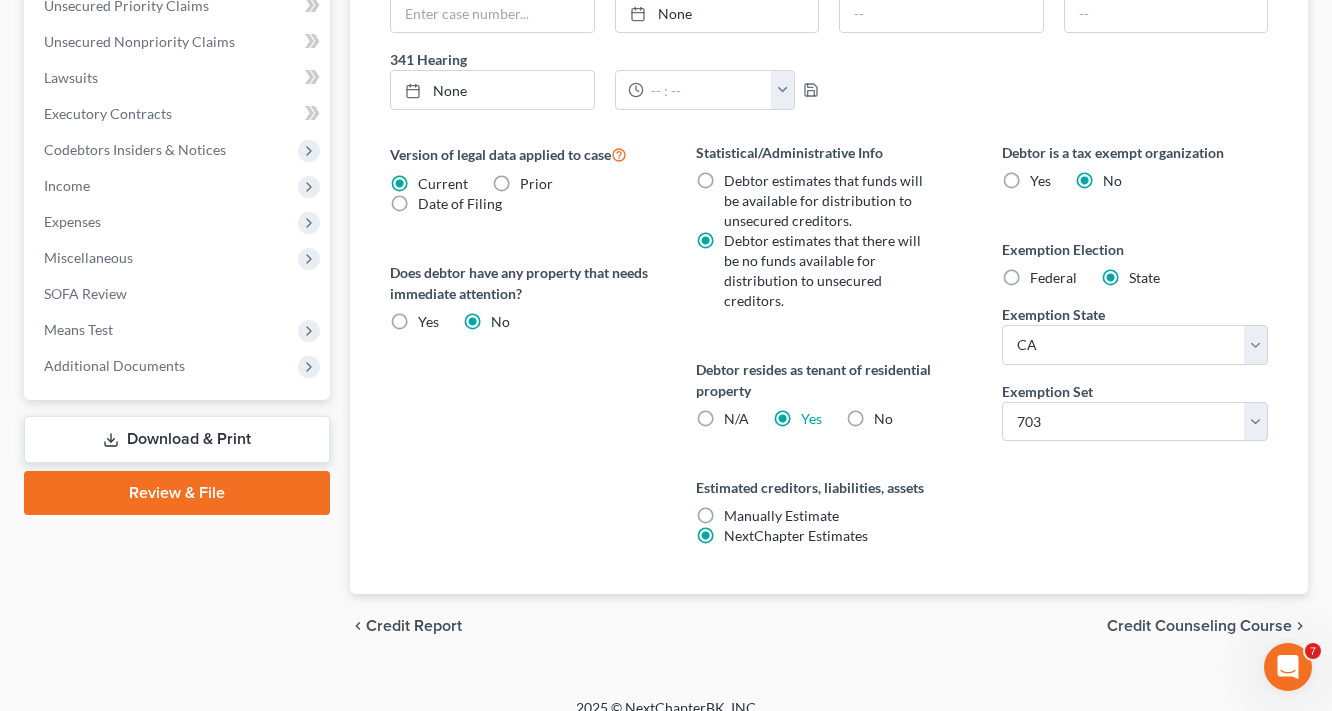 click on "Credit Counseling Course" at bounding box center (1199, 626) 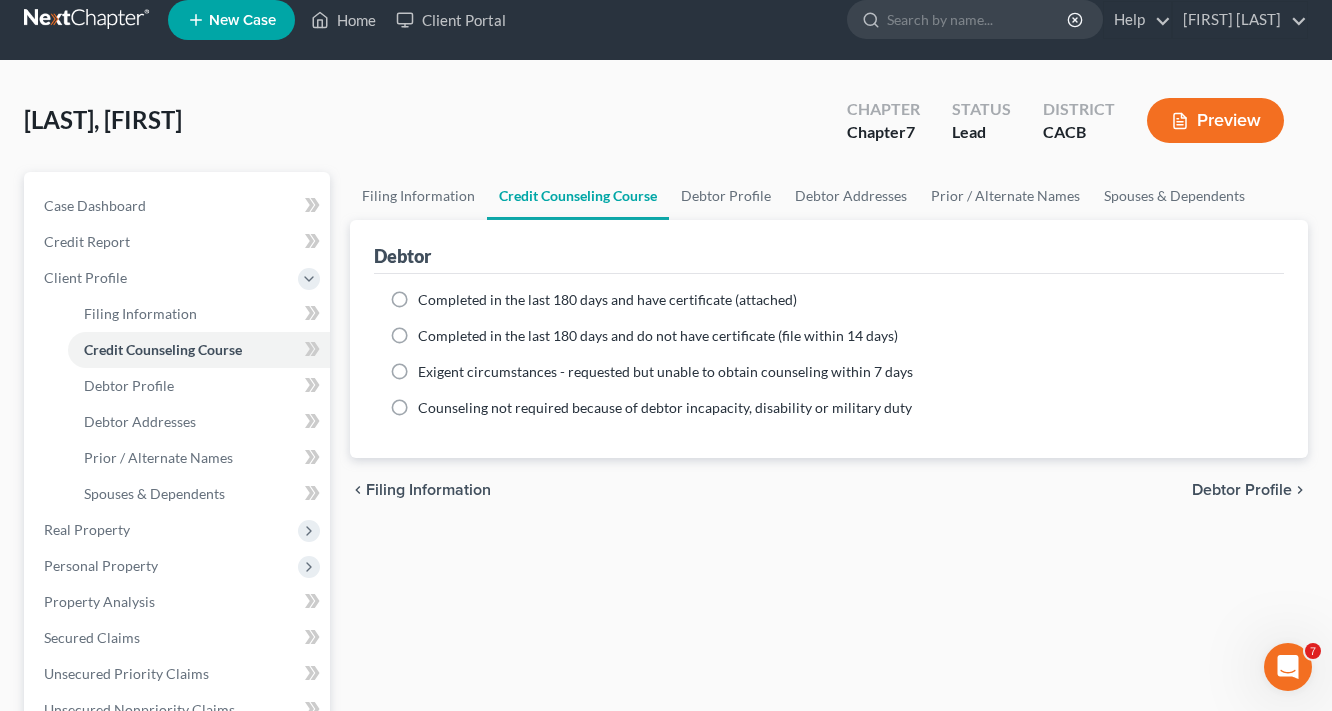 scroll, scrollTop: 0, scrollLeft: 0, axis: both 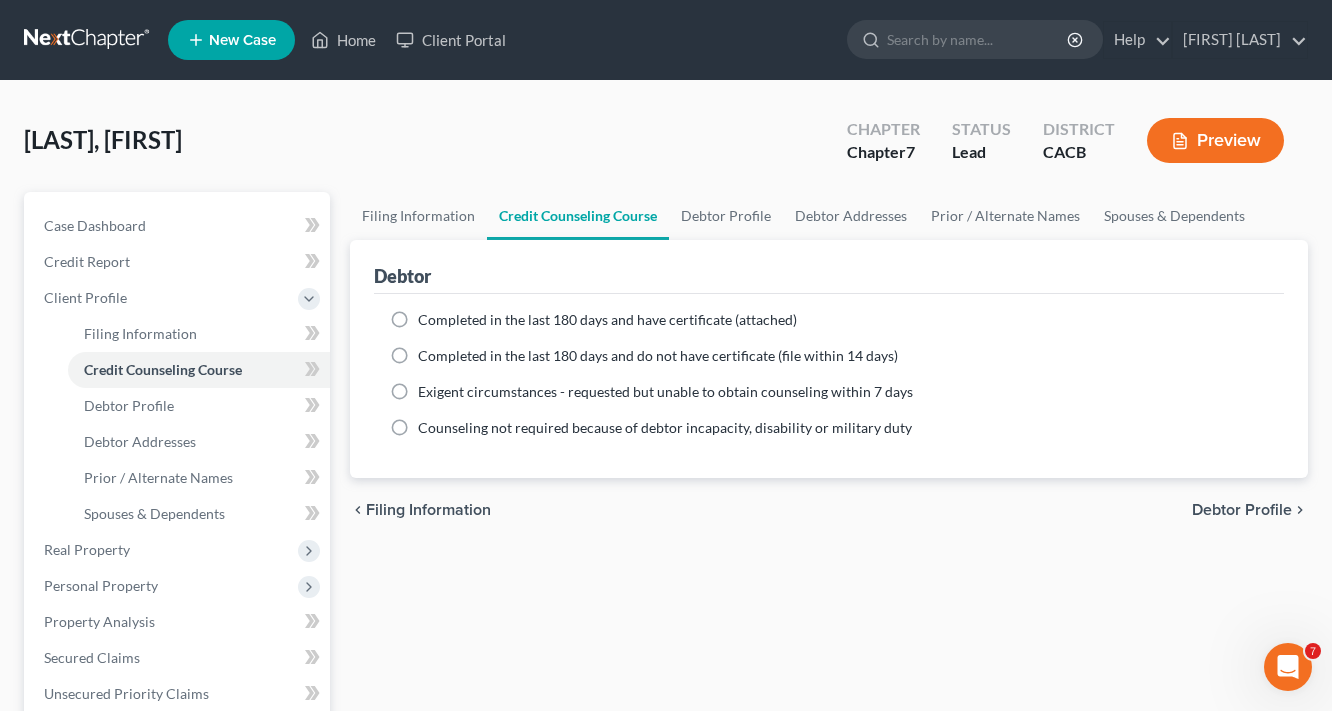 click on "Completed in the last 180 days and have certificate (attached)" at bounding box center (607, 319) 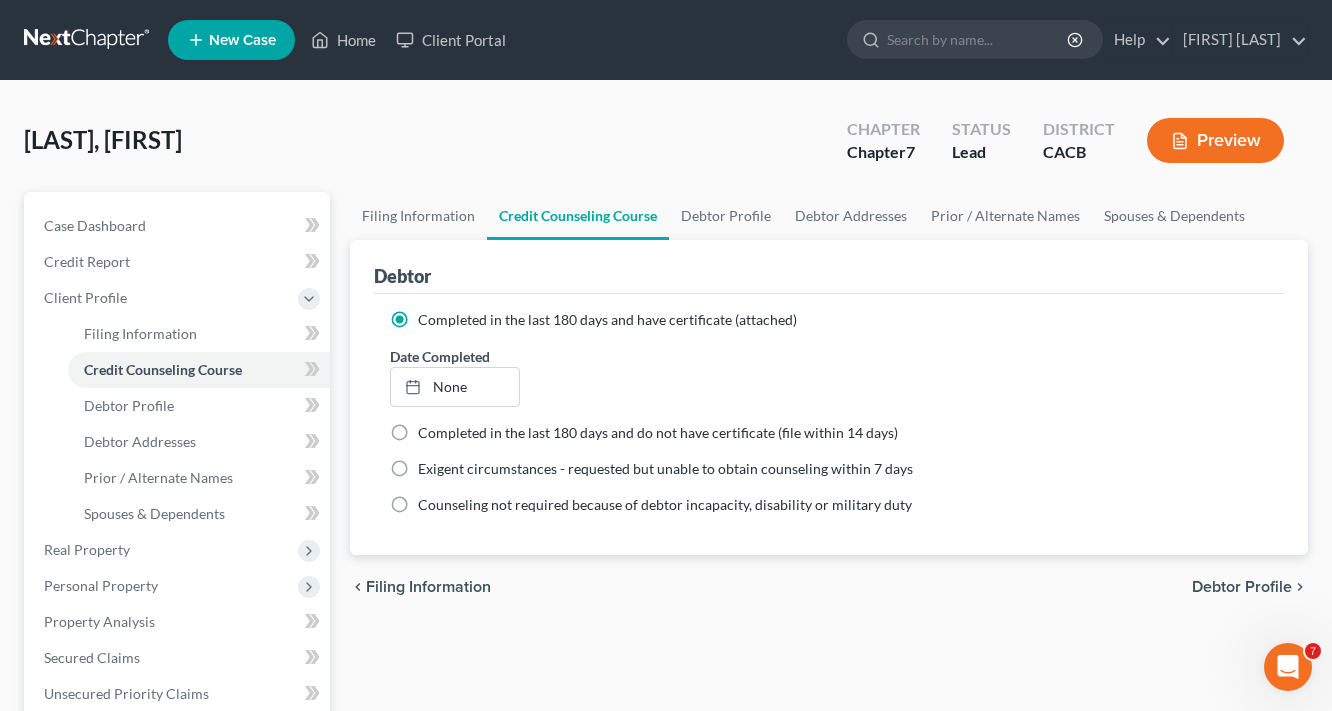 click on "Debtor Profile" at bounding box center (1242, 587) 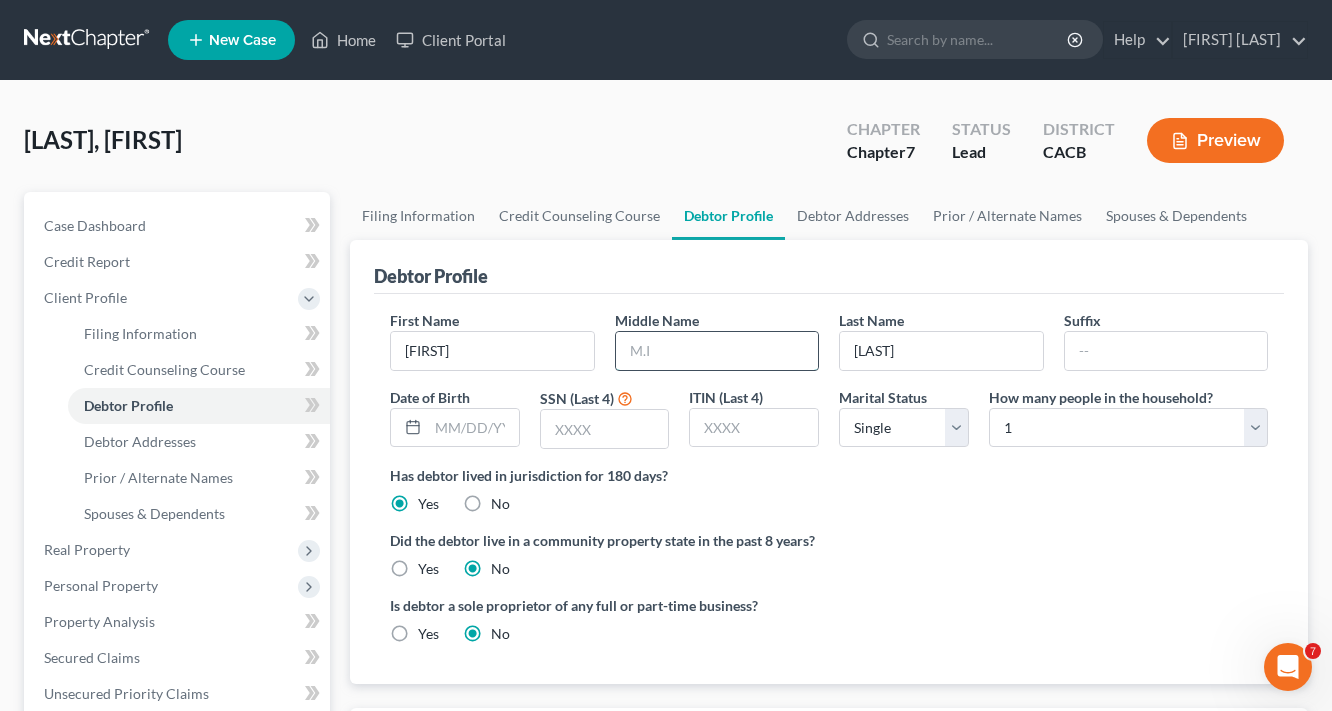 click at bounding box center (717, 351) 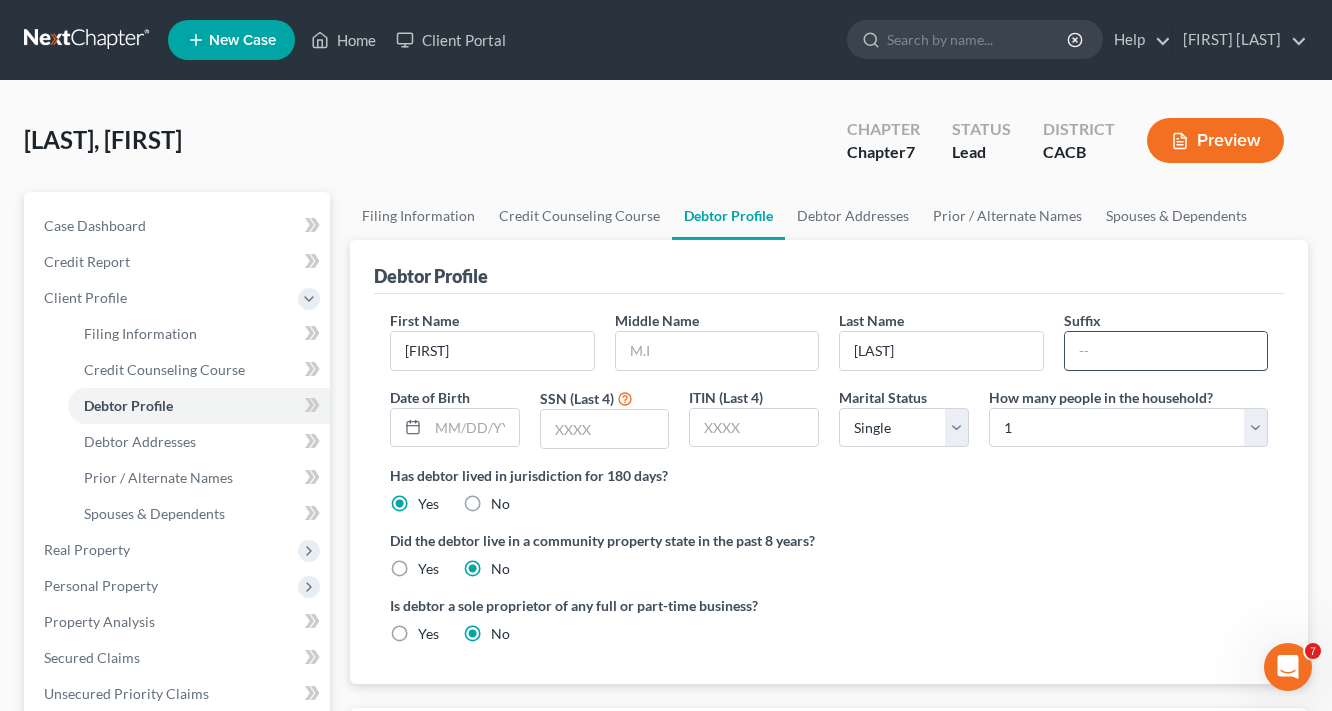 click at bounding box center [1166, 351] 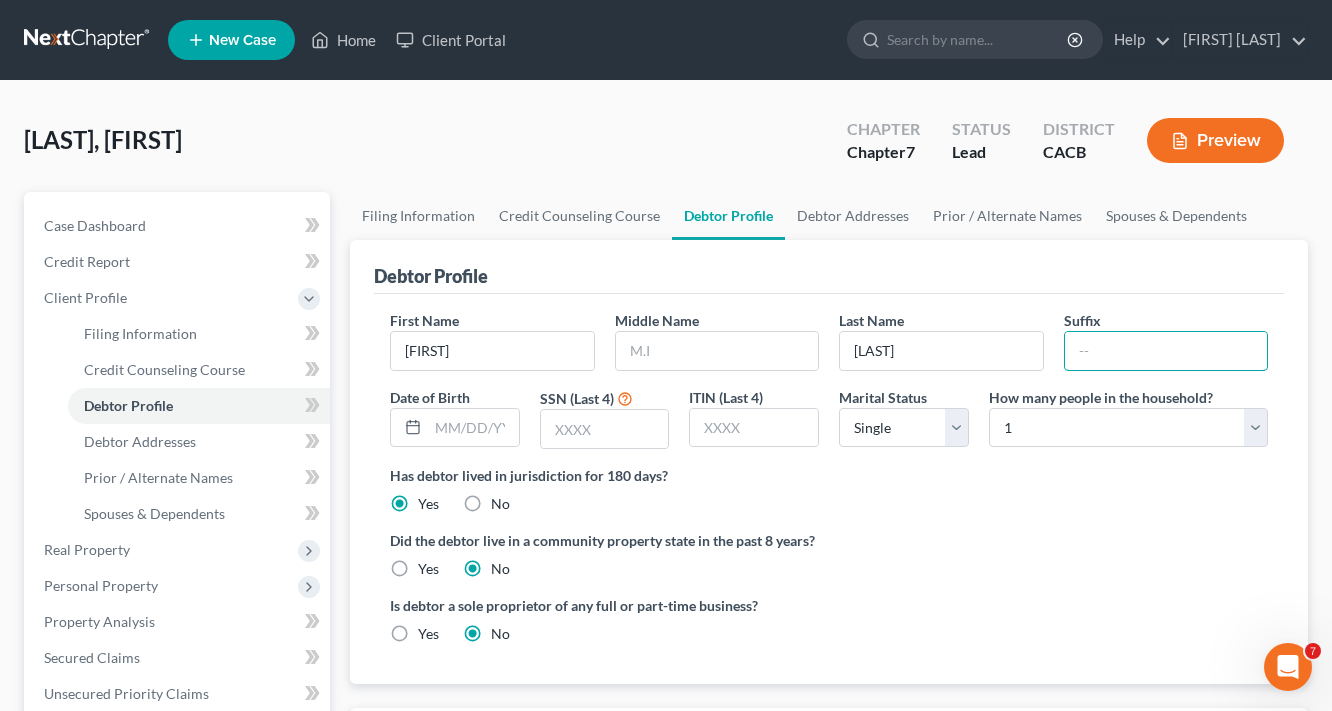 type on "Jr" 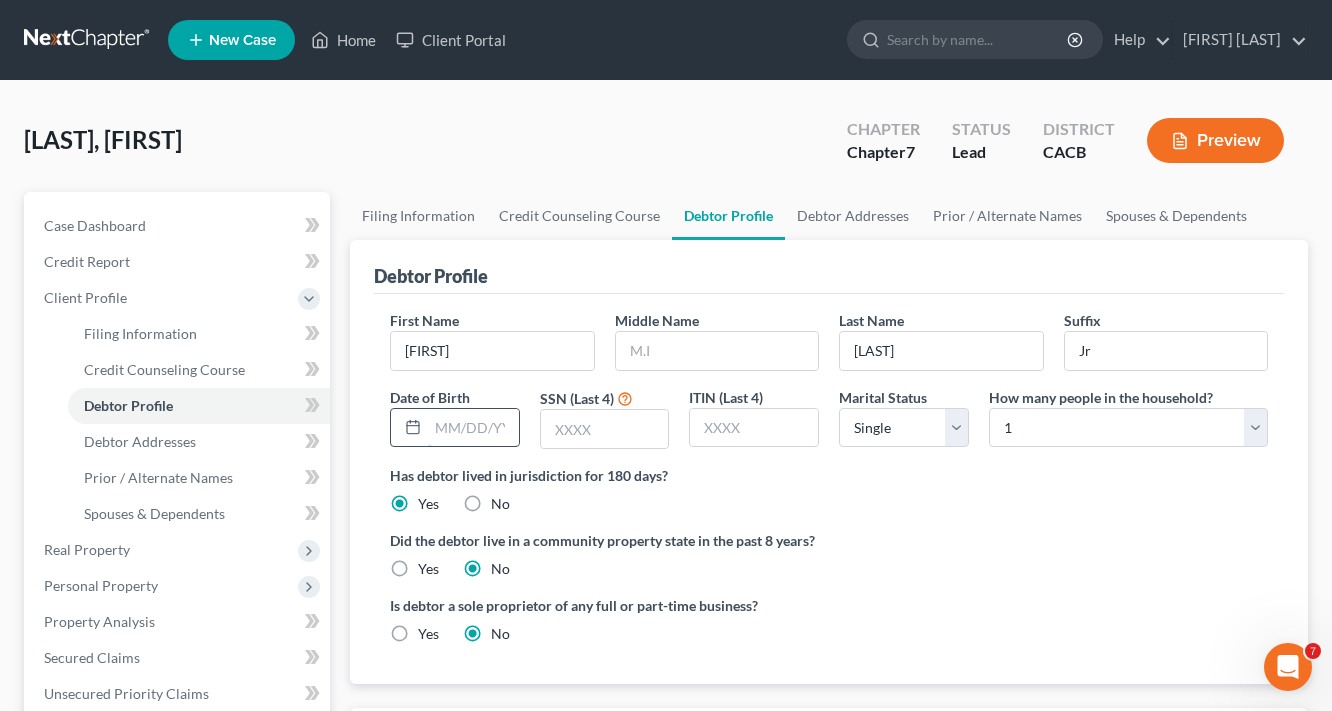 click at bounding box center [473, 428] 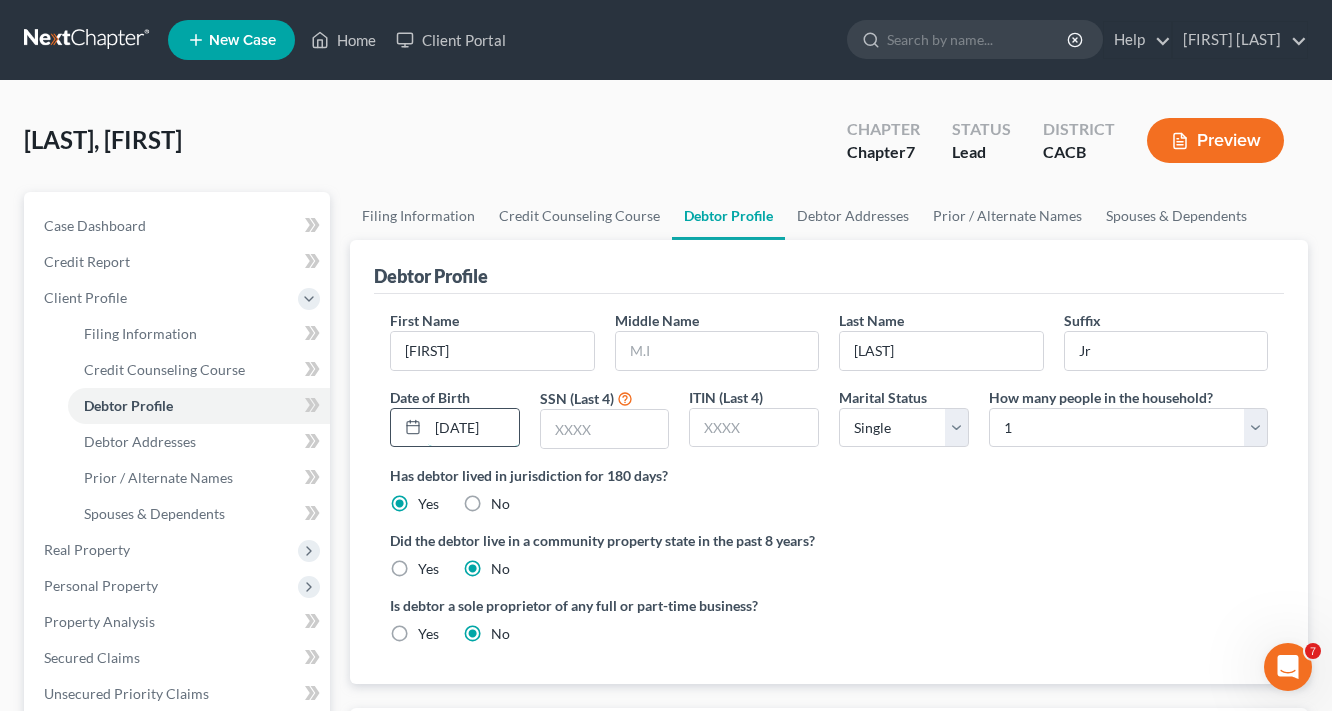scroll, scrollTop: 0, scrollLeft: 4, axis: horizontal 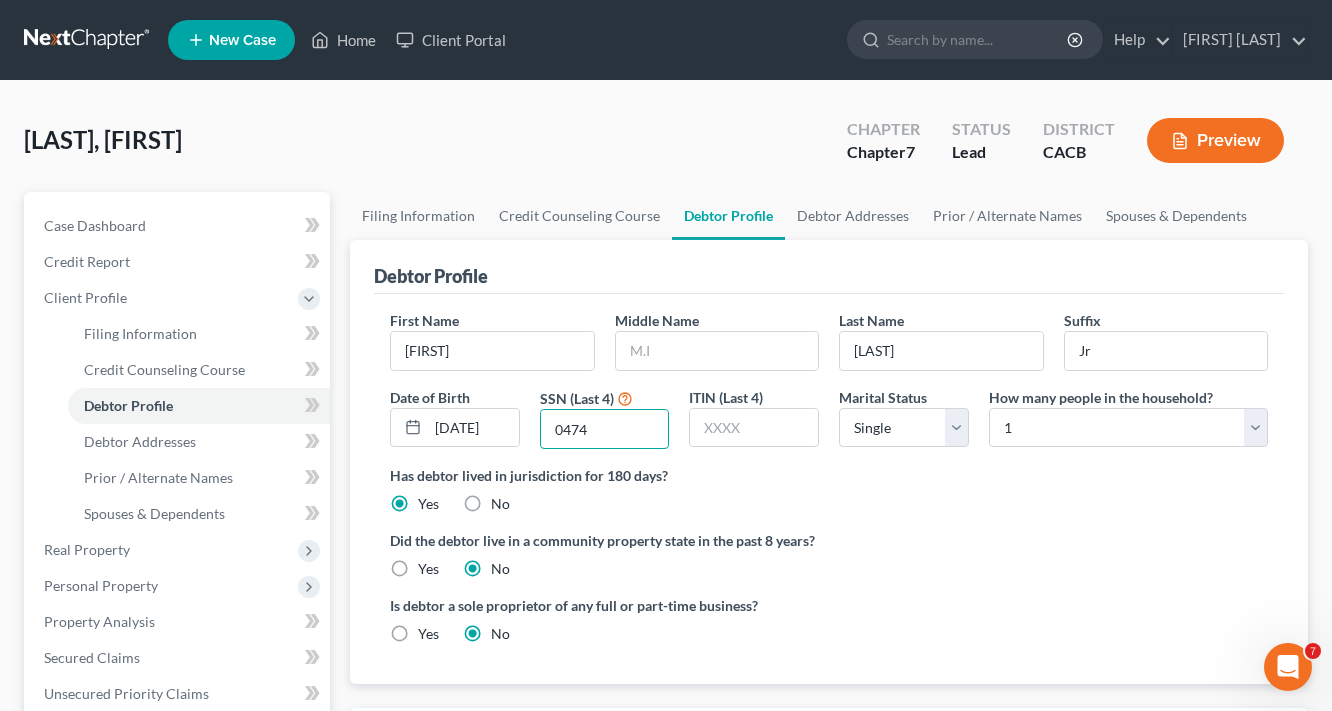 type on "0474" 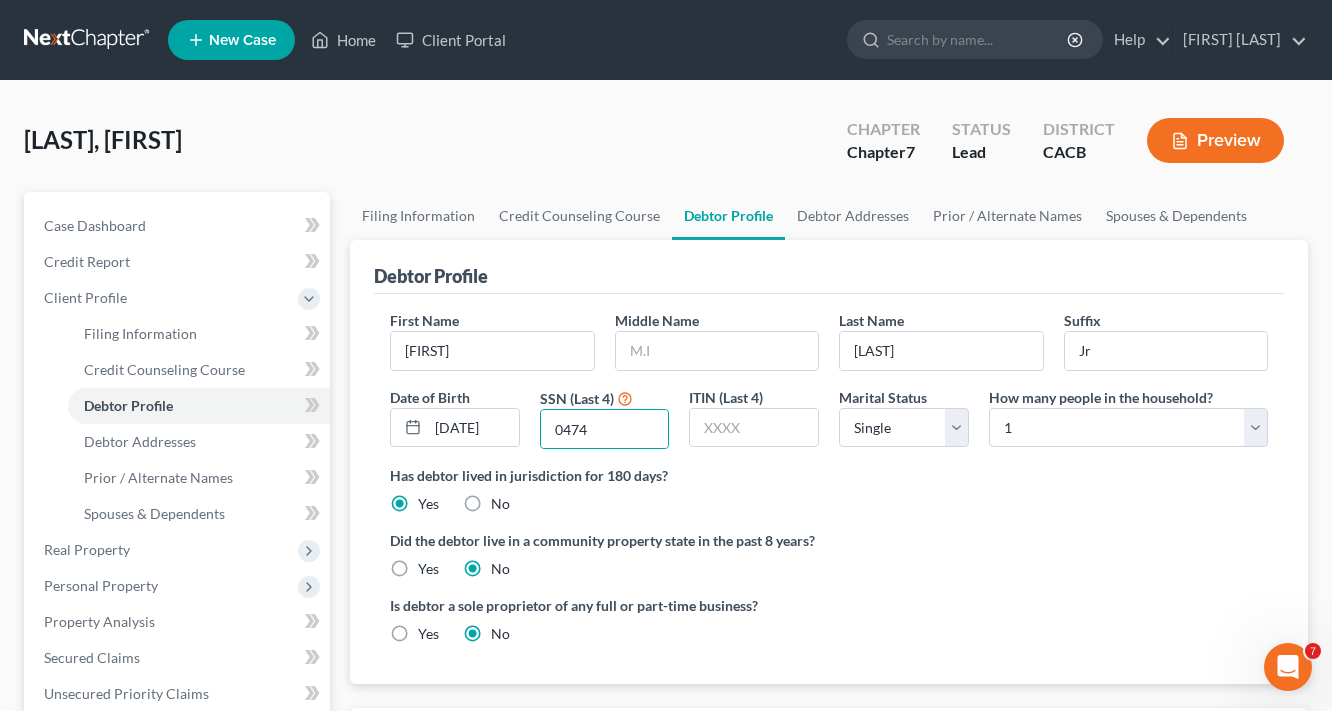 click on "Yes" at bounding box center (428, 569) 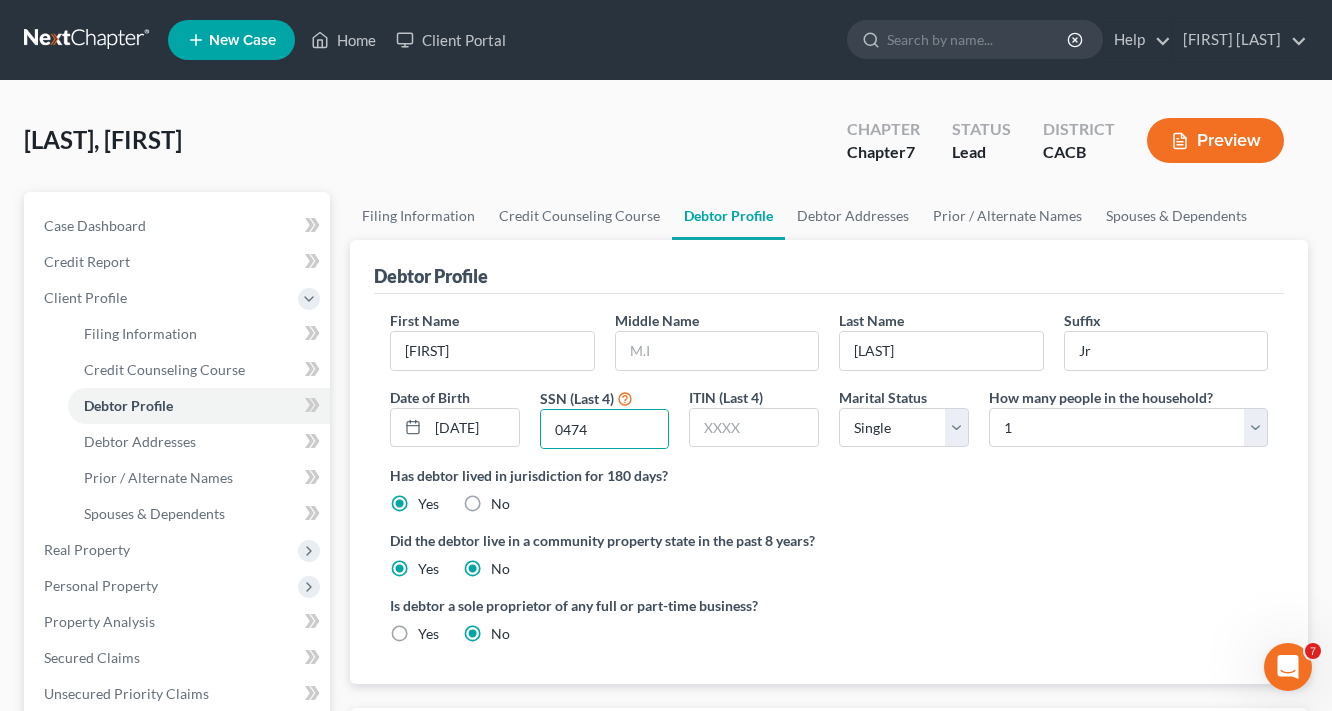 radio on "false" 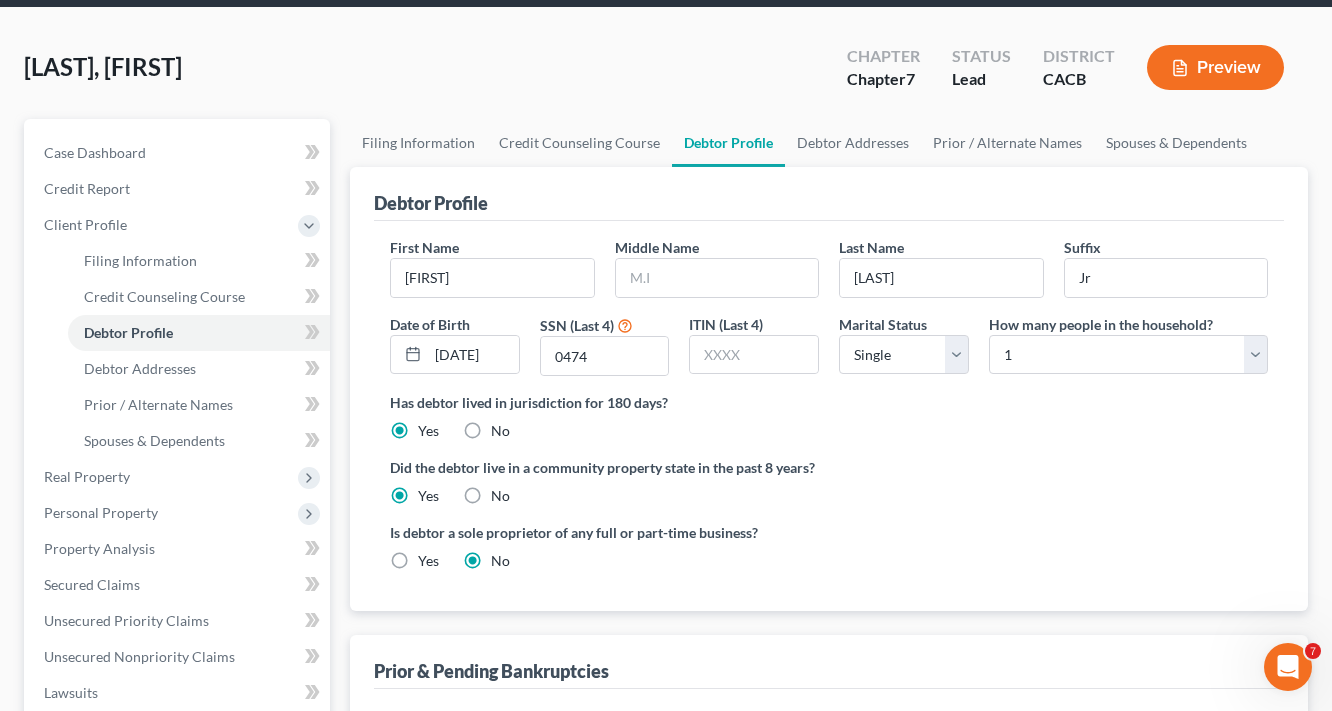 scroll, scrollTop: 240, scrollLeft: 0, axis: vertical 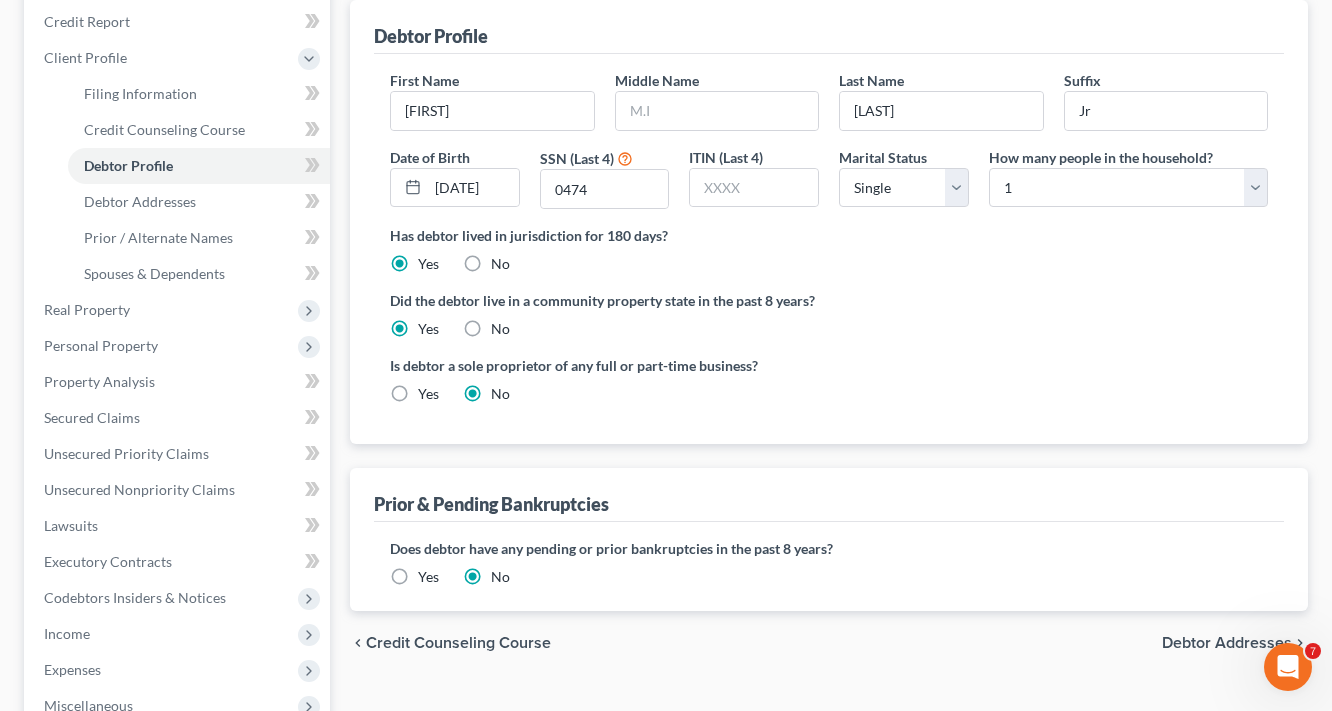 click on "Debtor Addresses" at bounding box center (1227, 643) 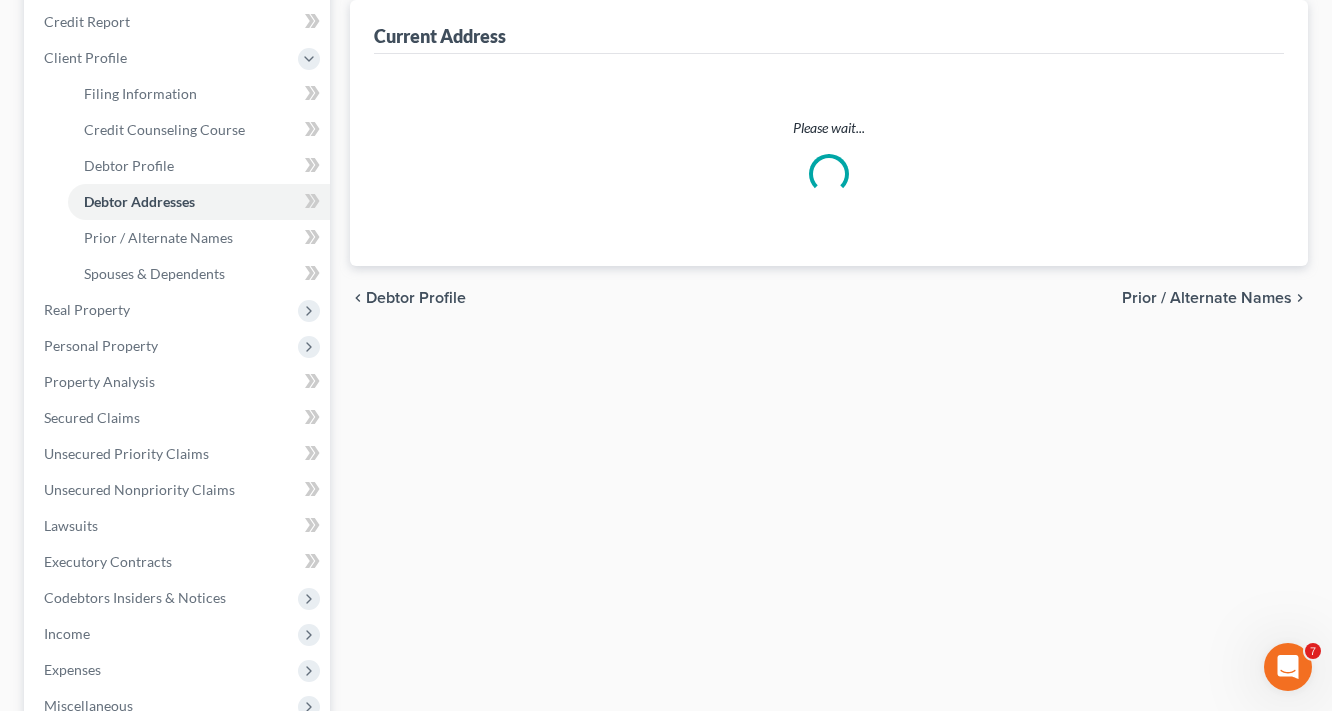 scroll, scrollTop: 2, scrollLeft: 0, axis: vertical 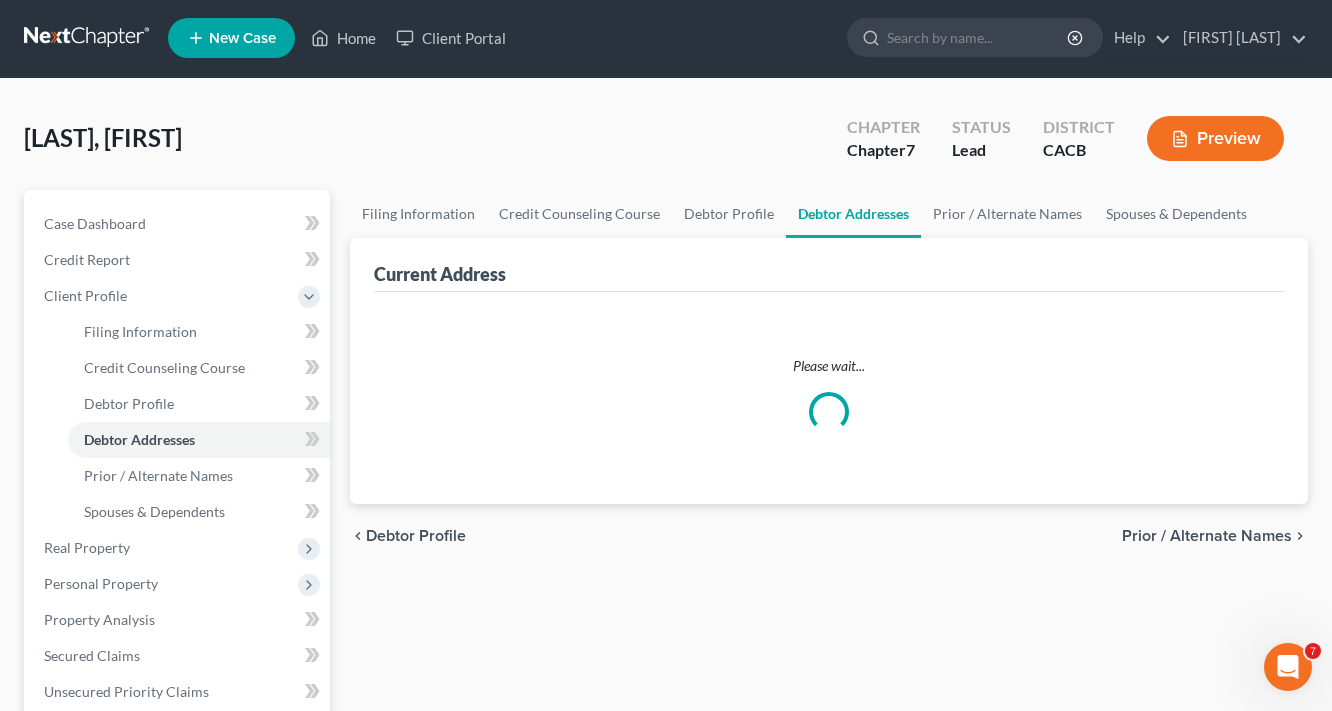 select on "0" 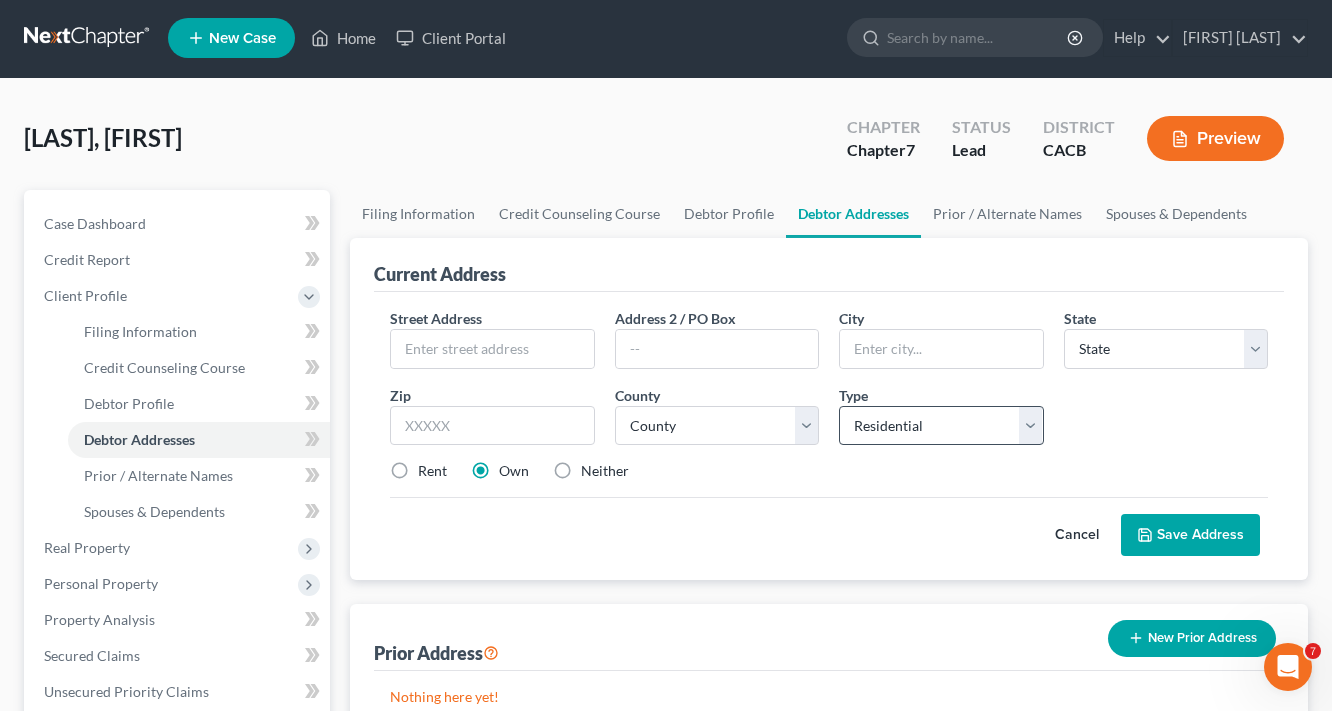 scroll, scrollTop: 0, scrollLeft: 0, axis: both 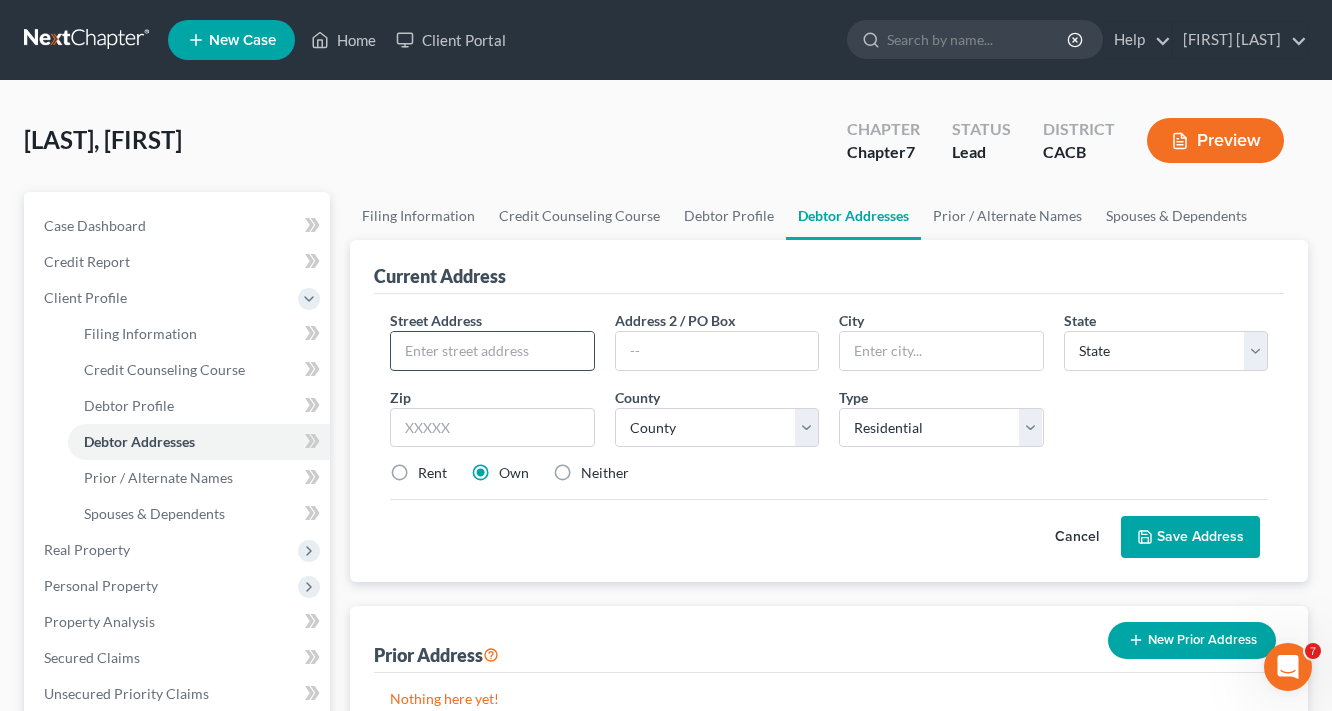 click at bounding box center [492, 351] 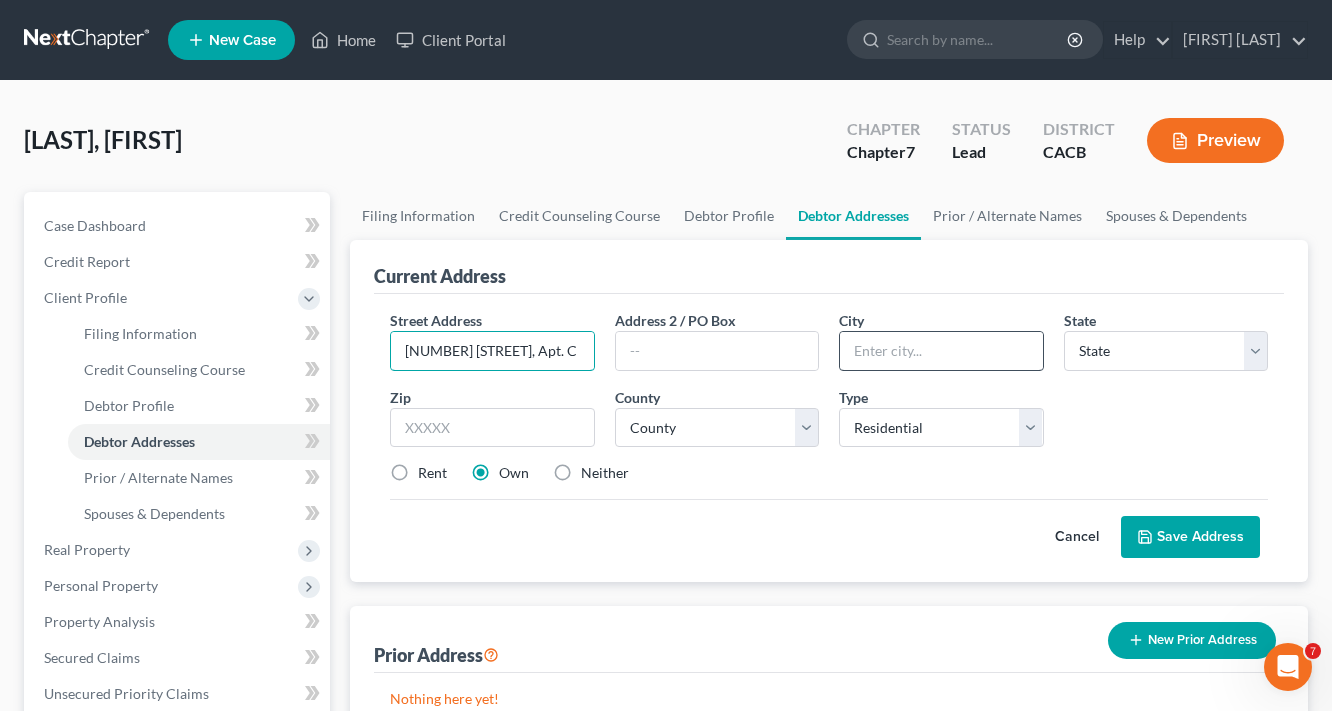 type on "[NUMBER] [STREET], Apt. C" 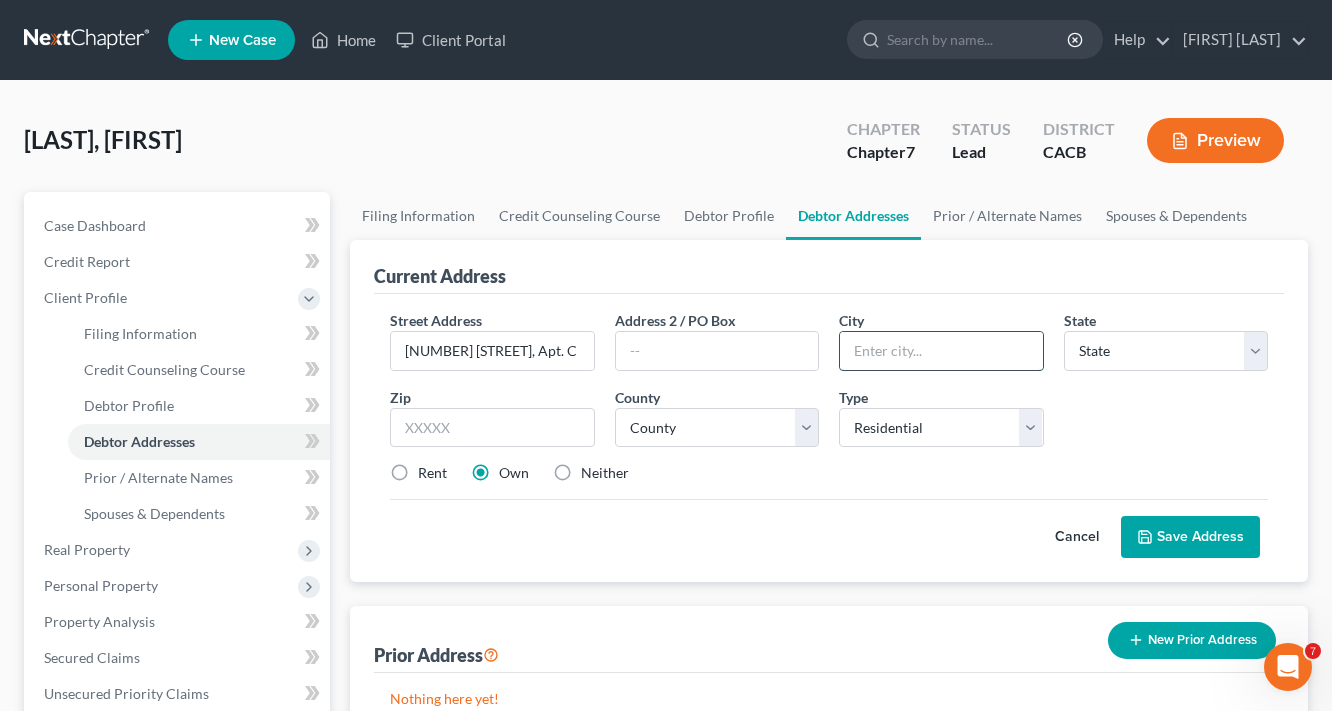 click at bounding box center [941, 351] 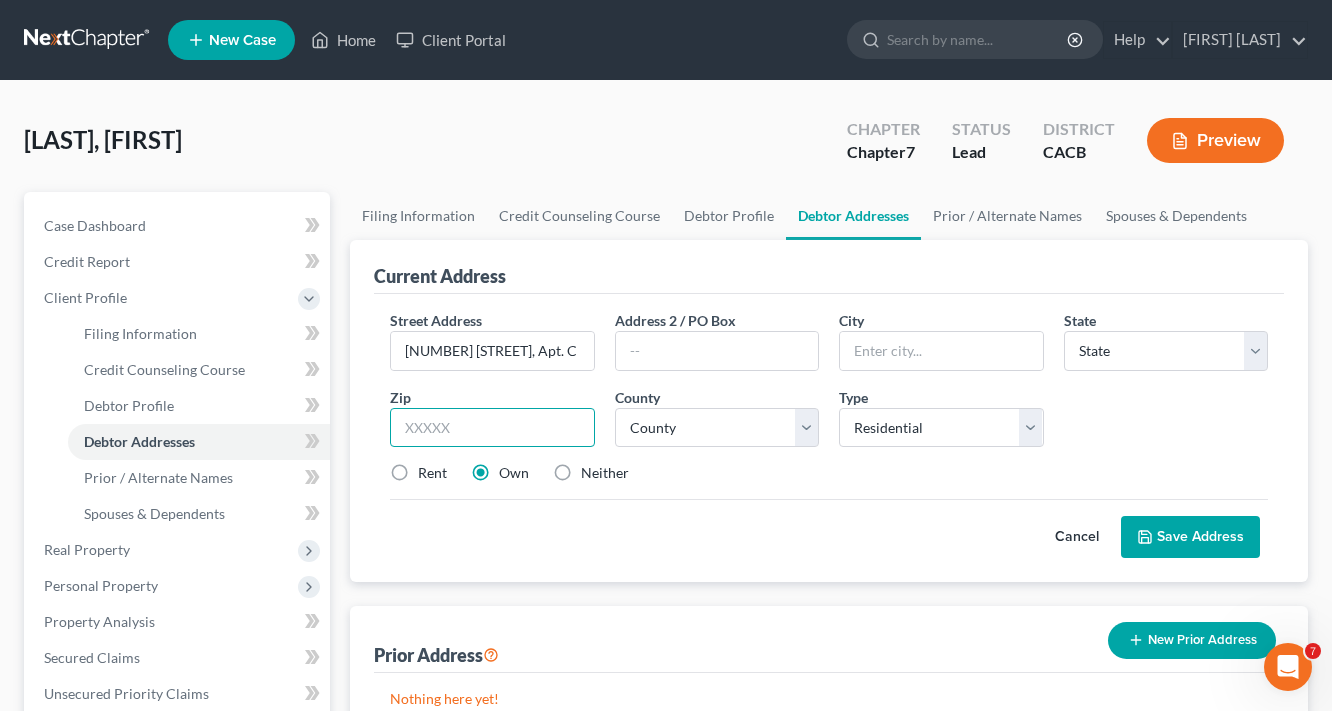 click at bounding box center [492, 428] 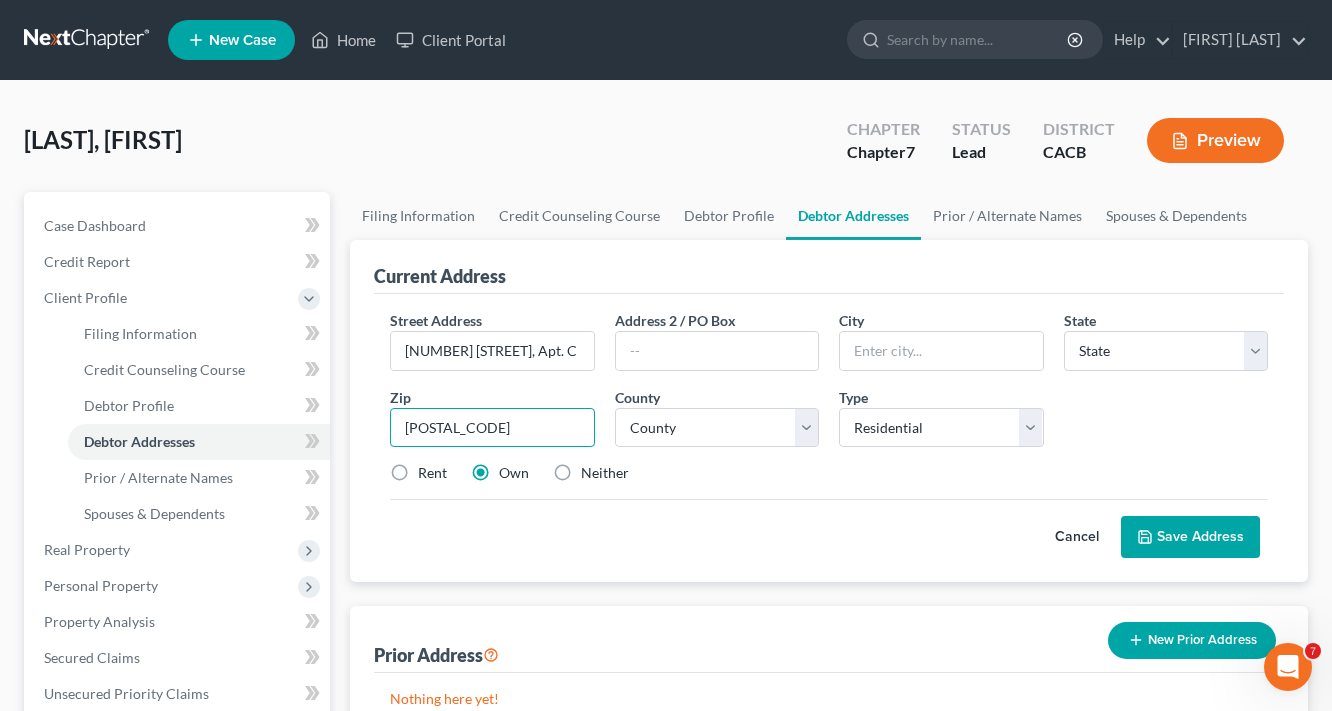 type on "[POSTAL_CODE]" 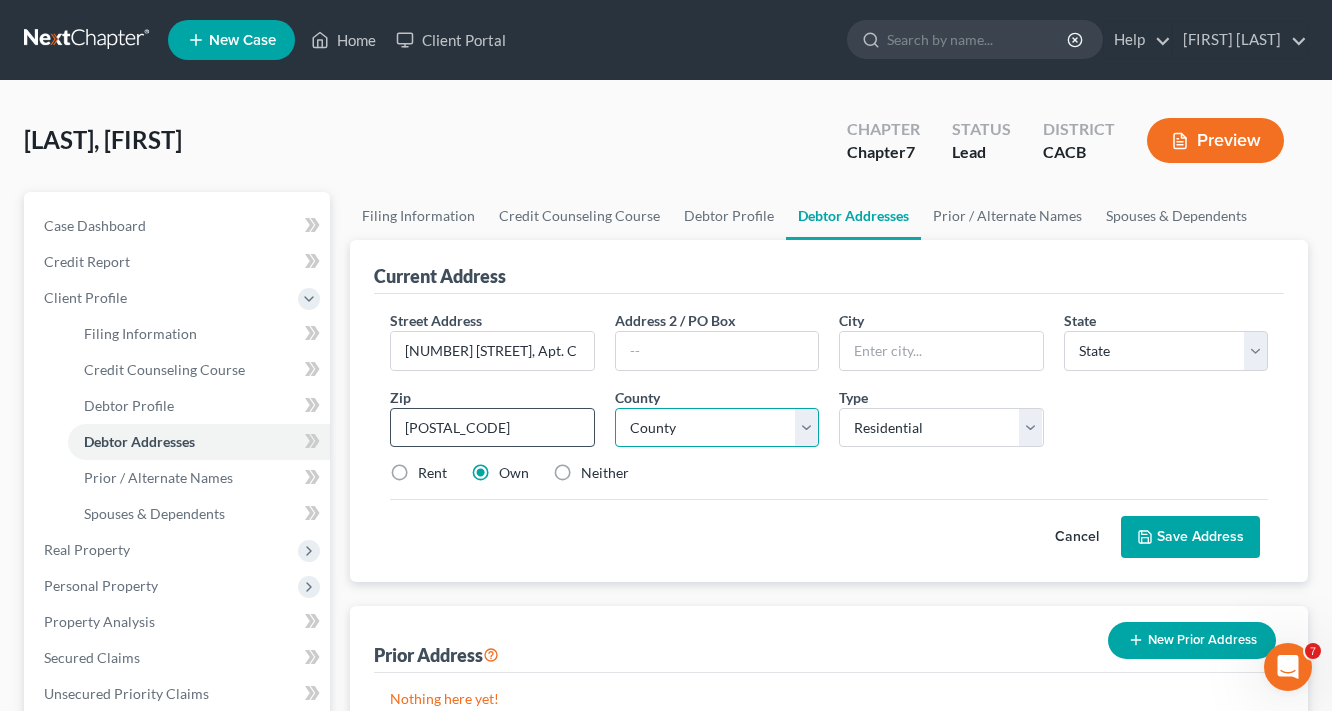 type on "[CITY]" 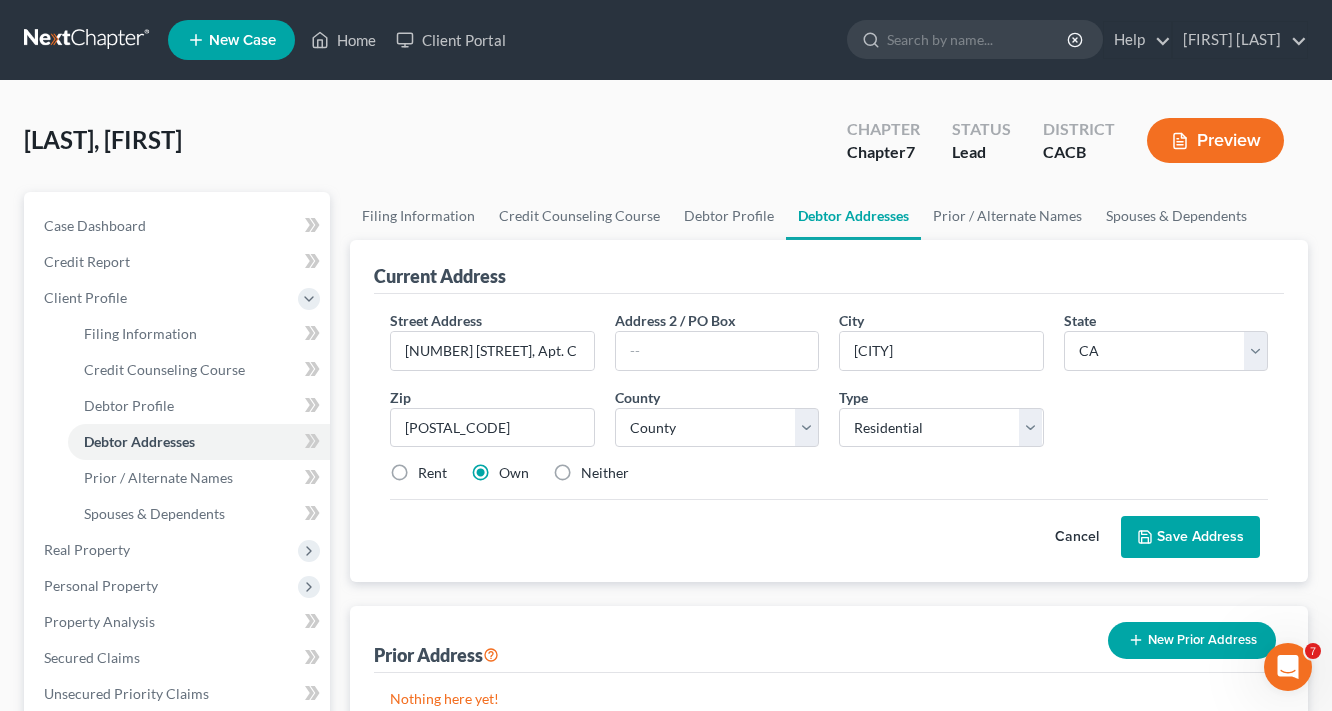 click on "Rent" at bounding box center [432, 473] 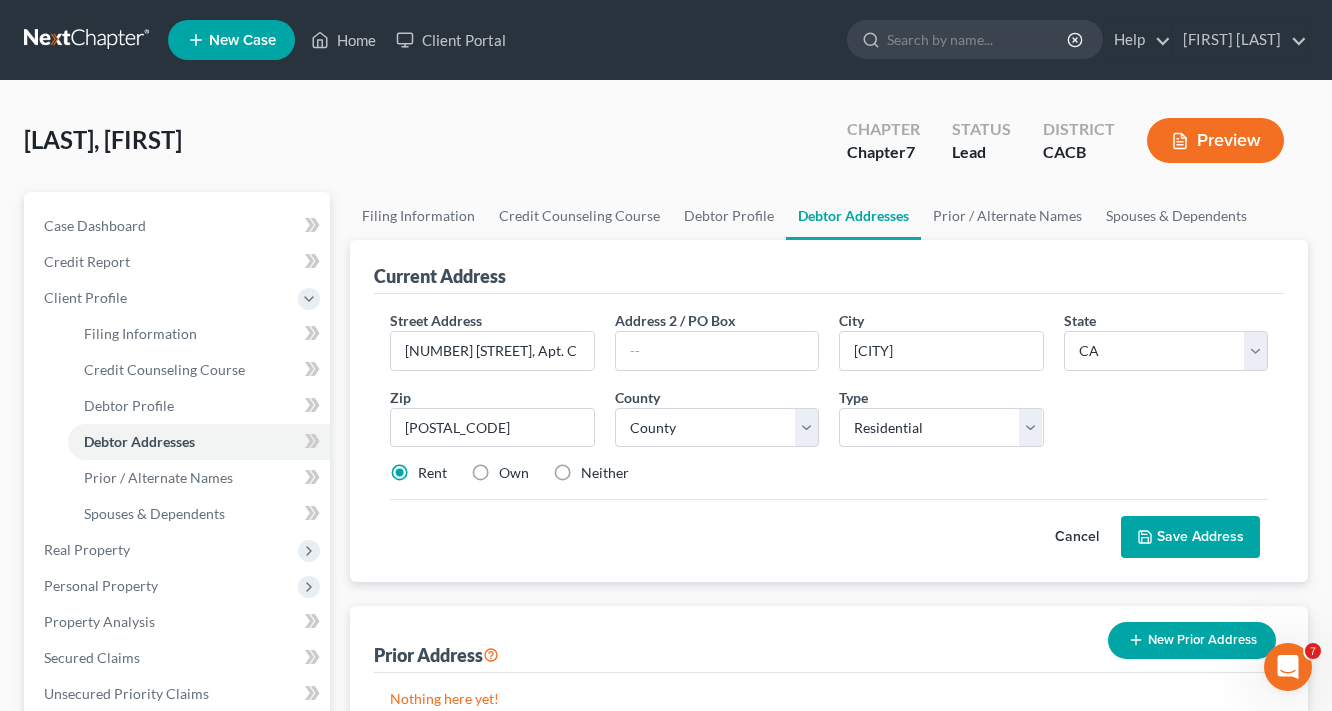 click on "Save Address" at bounding box center (1190, 537) 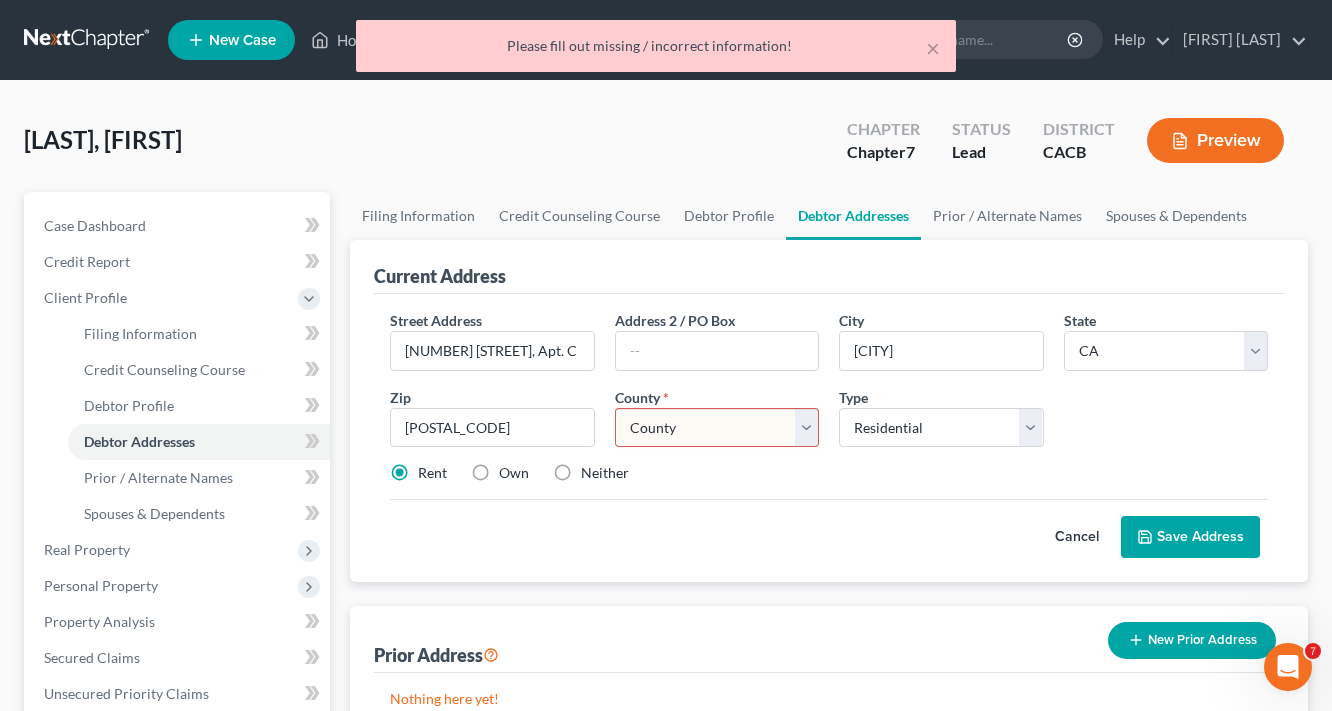 click on "County Alameda County Alpine County Amador County Butte County Calaveras County Colusa County Contra Costa County Del Norte County El Dorado County Fresno County Glenn County Humboldt County Imperial County Inyo County Kern County Kings County Lake County Lassen County Los Angeles County Madera County Marin County Mariposa County Mendocino County Merced County Modoc County Mono County Monterey County Napa County Nevada County Orange County Placer County Plumas County Riverside County Sacramento County San Benito County San Bernardino County San Diego County San Francisco County San Joaquin County San Luis Obispo County San Mateo County Santa Barbara County Santa Clara County Santa Cruz County Shasta County Sierra County Siskiyou County Solano County Sonoma County Stanislaus County Sutter County Tehama County Trinity County Tulare County Tuolumne County Ventura County Yolo County Yuba County" at bounding box center [717, 428] 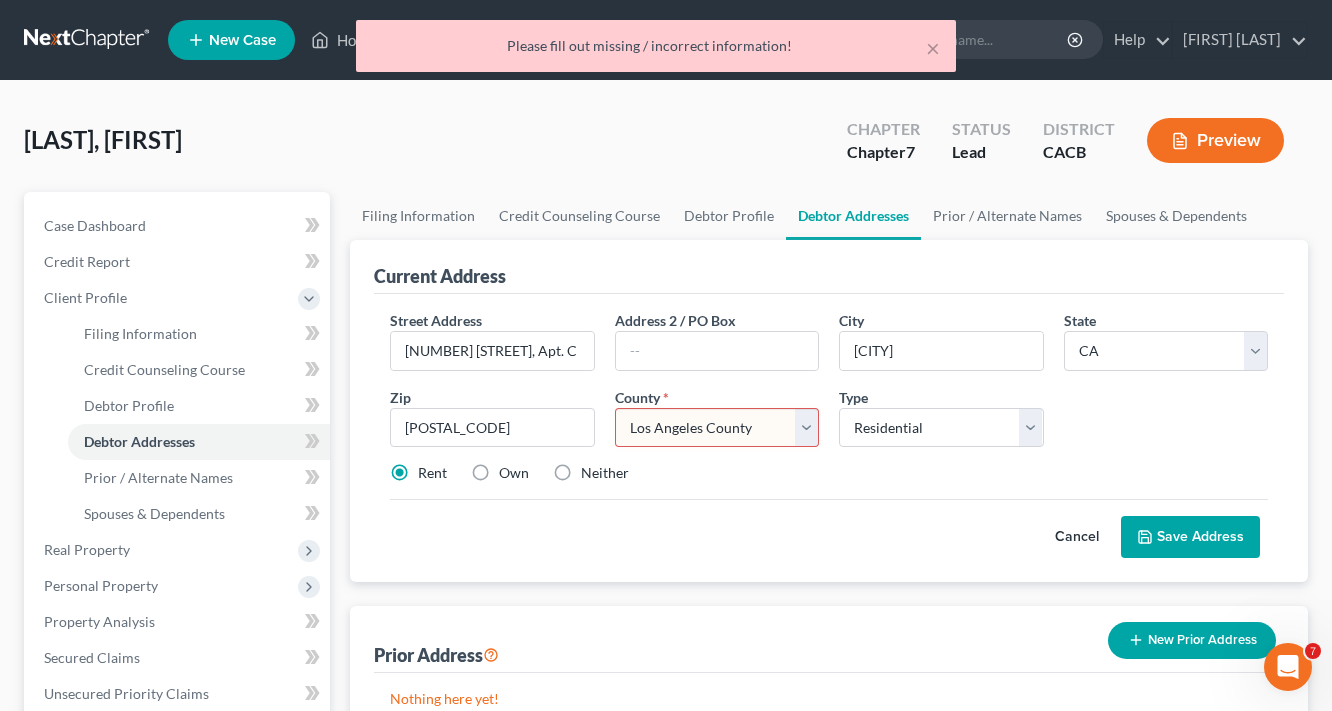click on "County Alameda County Alpine County Amador County Butte County Calaveras County Colusa County Contra Costa County Del Norte County El Dorado County Fresno County Glenn County Humboldt County Imperial County Inyo County Kern County Kings County Lake County Lassen County Los Angeles County Madera County Marin County Mariposa County Mendocino County Merced County Modoc County Mono County Monterey County Napa County Nevada County Orange County Placer County Plumas County Riverside County Sacramento County San Benito County San Bernardino County San Diego County San Francisco County San Joaquin County San Luis Obispo County San Mateo County Santa Barbara County Santa Clara County Santa Cruz County Shasta County Sierra County Siskiyou County Solano County Sonoma County Stanislaus County Sutter County Tehama County Trinity County Tulare County Tuolumne County Ventura County Yolo County Yuba County" at bounding box center [717, 428] 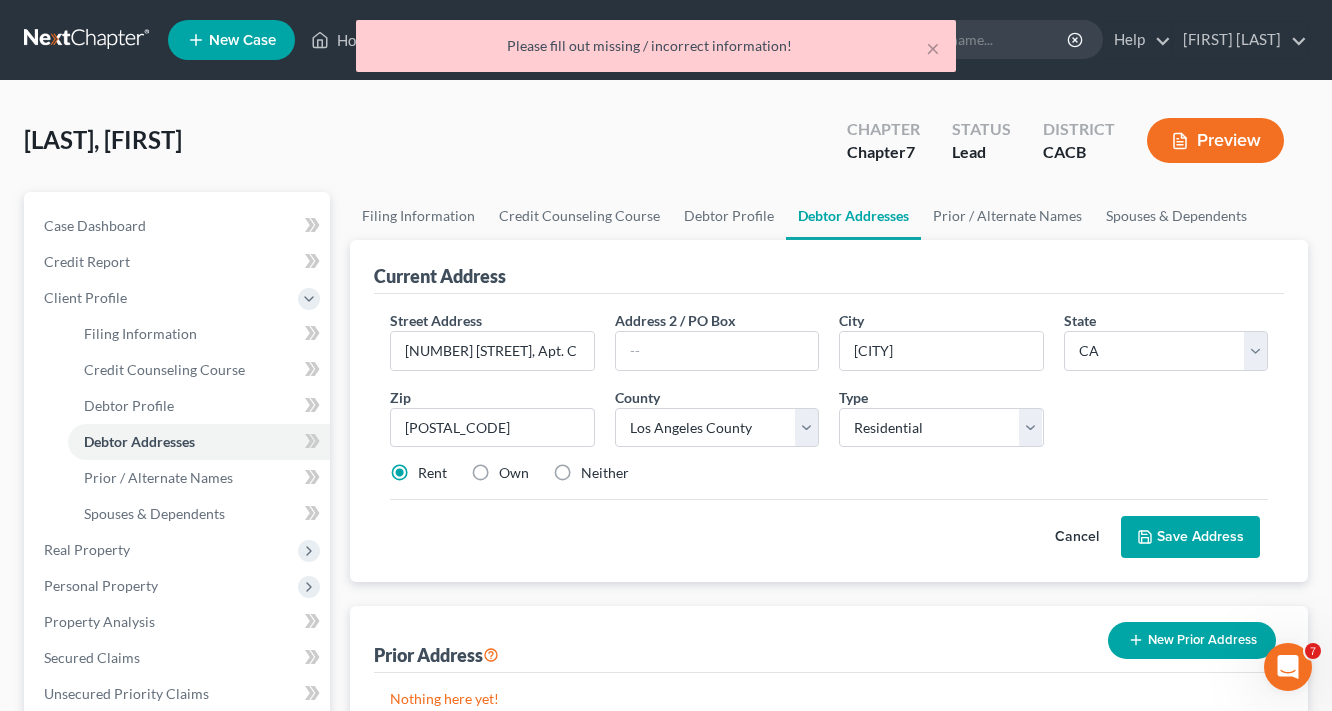click on "Save Address" at bounding box center (1190, 537) 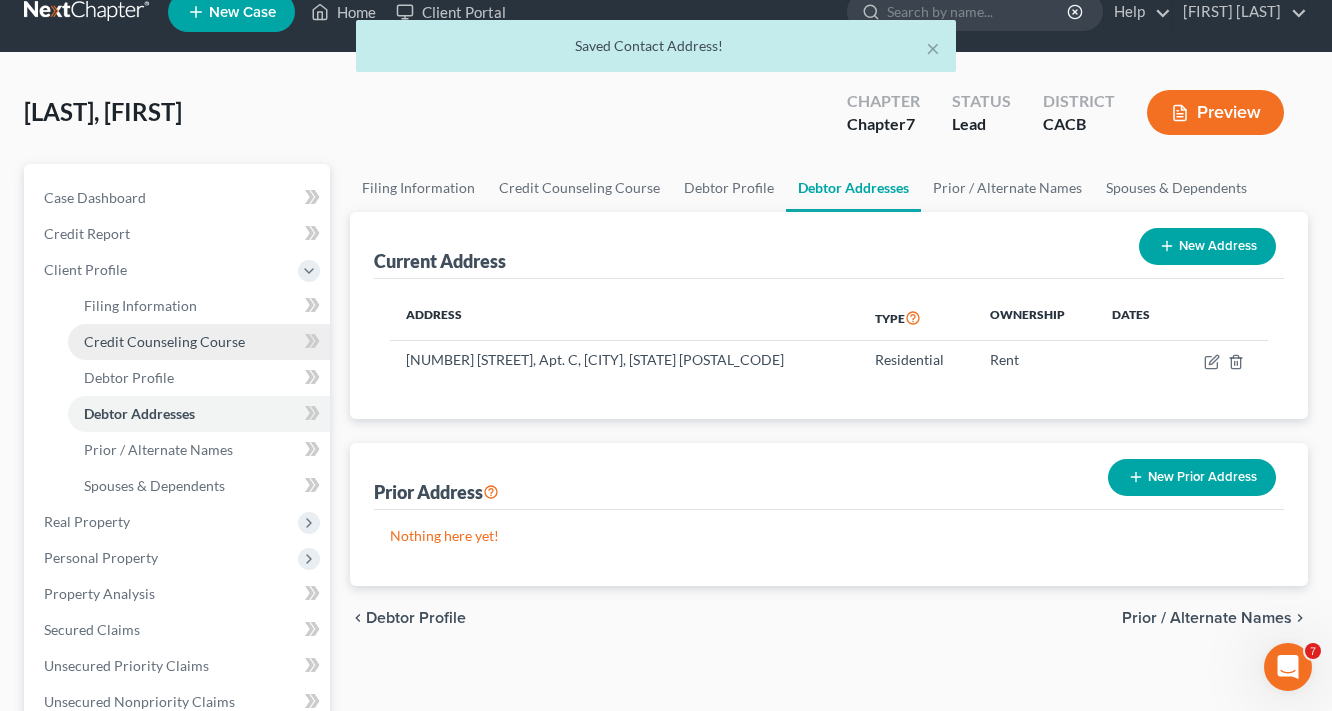 scroll, scrollTop: 0, scrollLeft: 0, axis: both 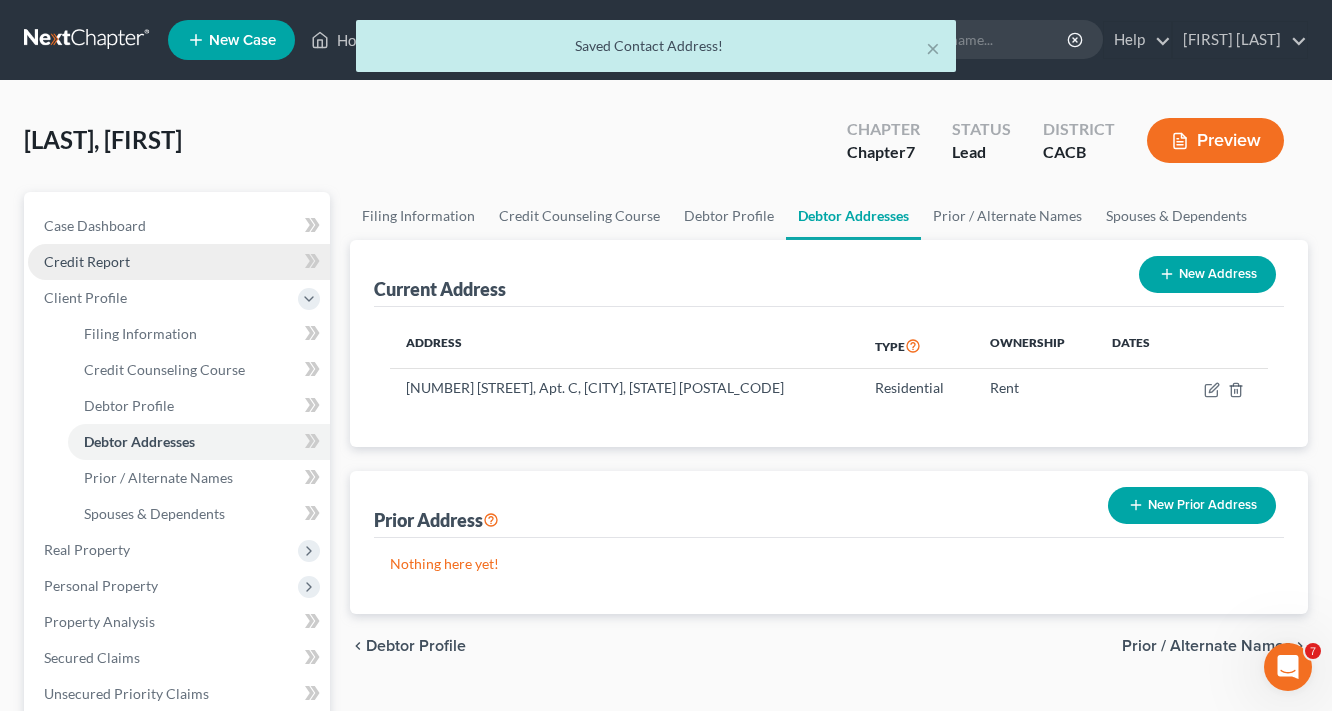 click on "Credit Report" at bounding box center (87, 261) 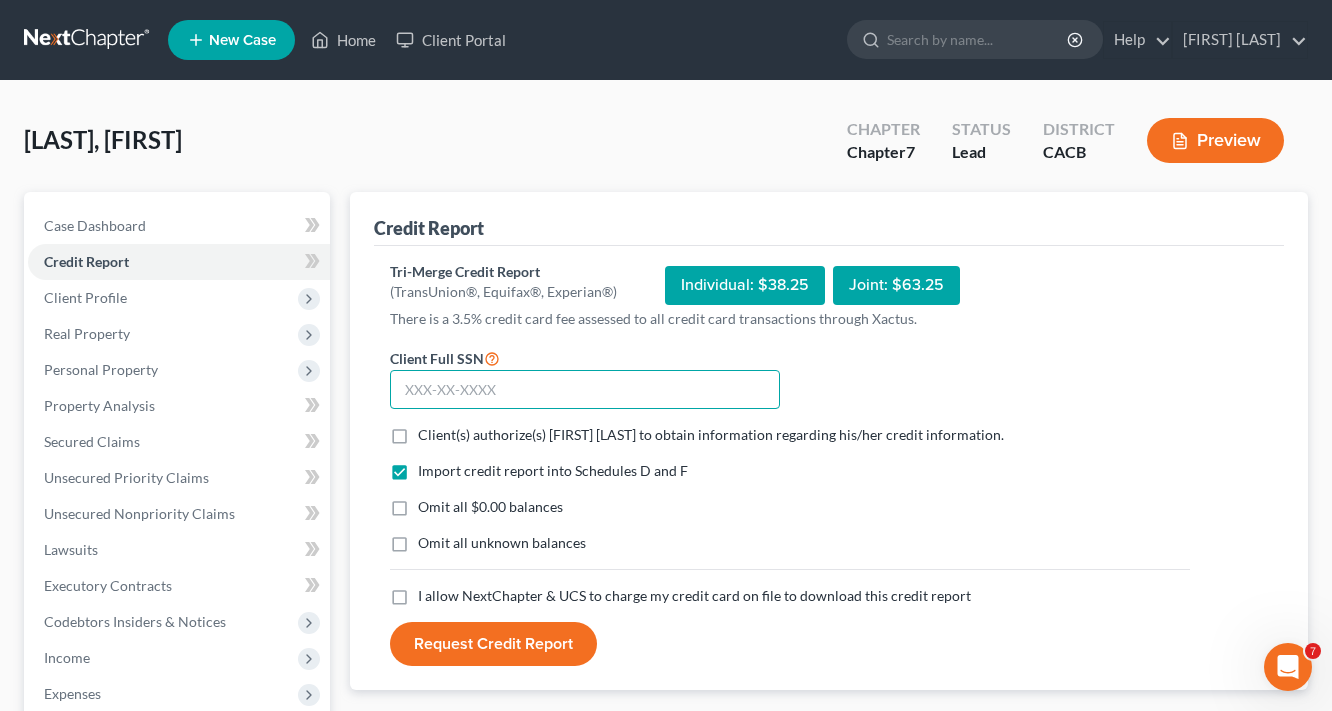 click at bounding box center (585, 390) 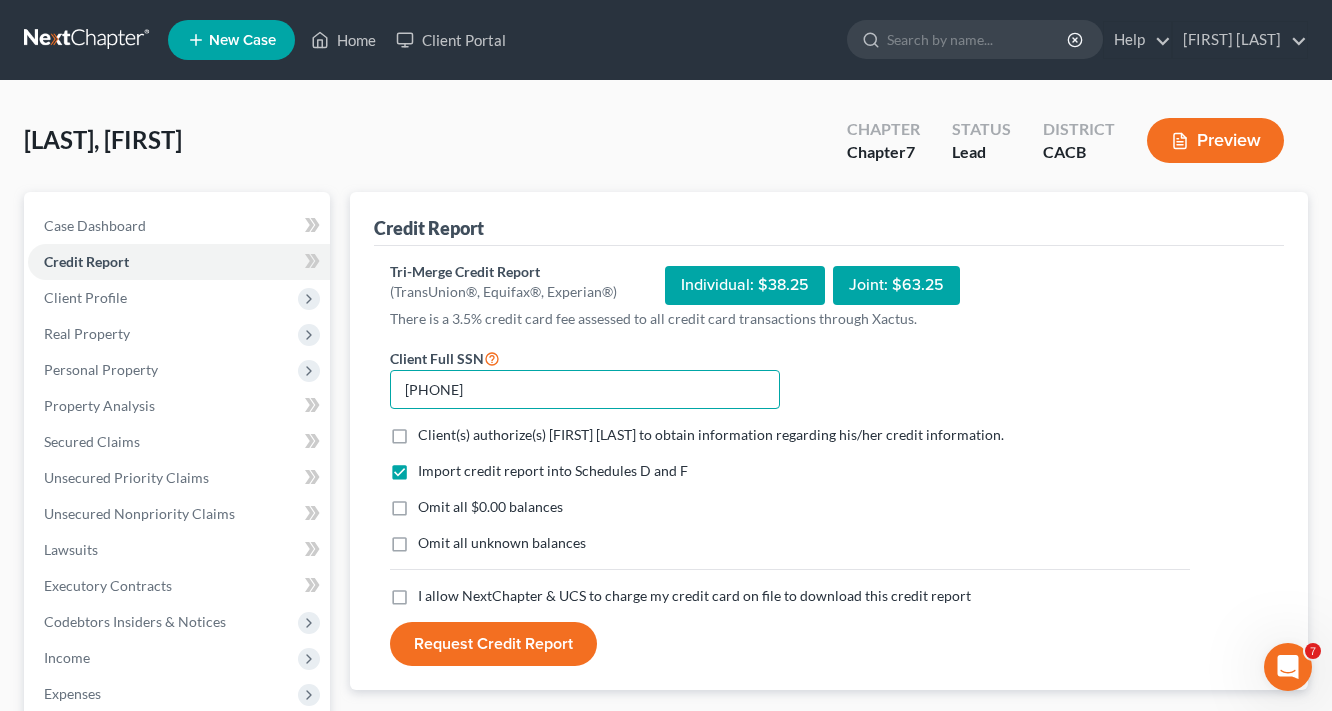 type on "[PHONE]" 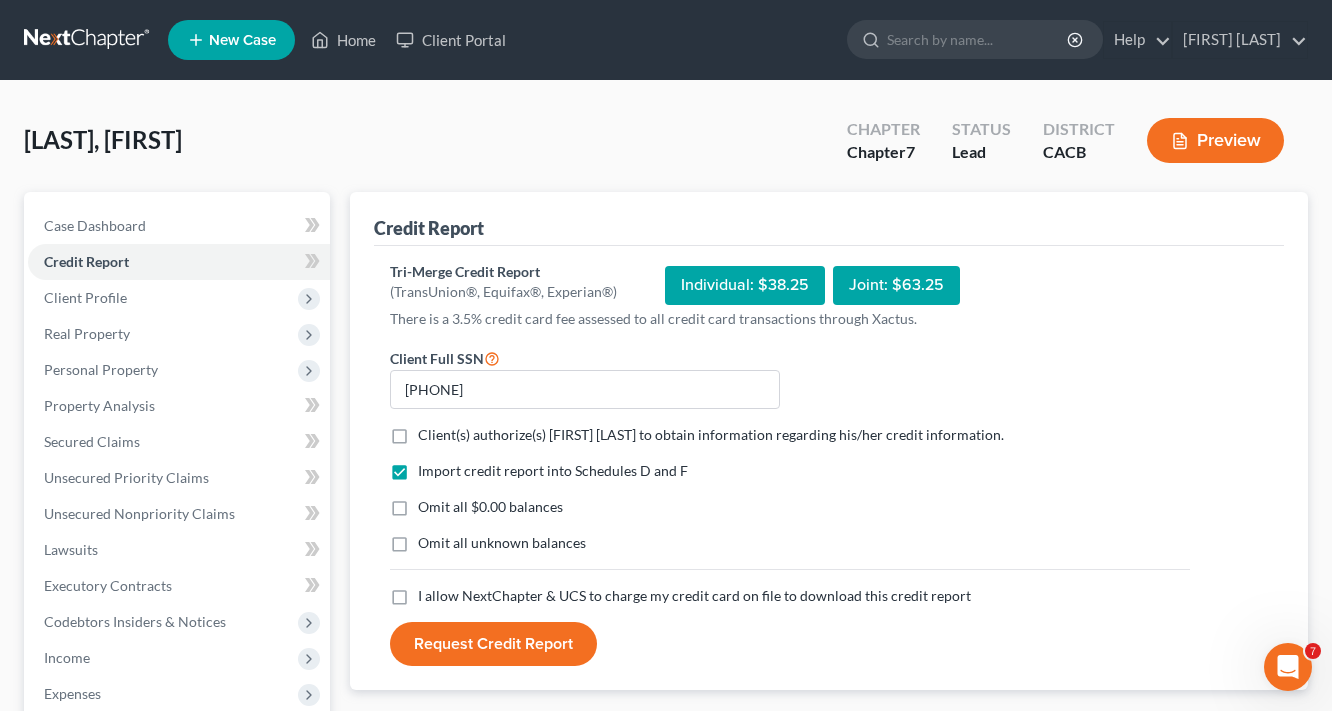 click on "Client(s) authorize(s) [FIRST] [LAST] to obtain information regarding his/her credit information.
*" at bounding box center (711, 435) 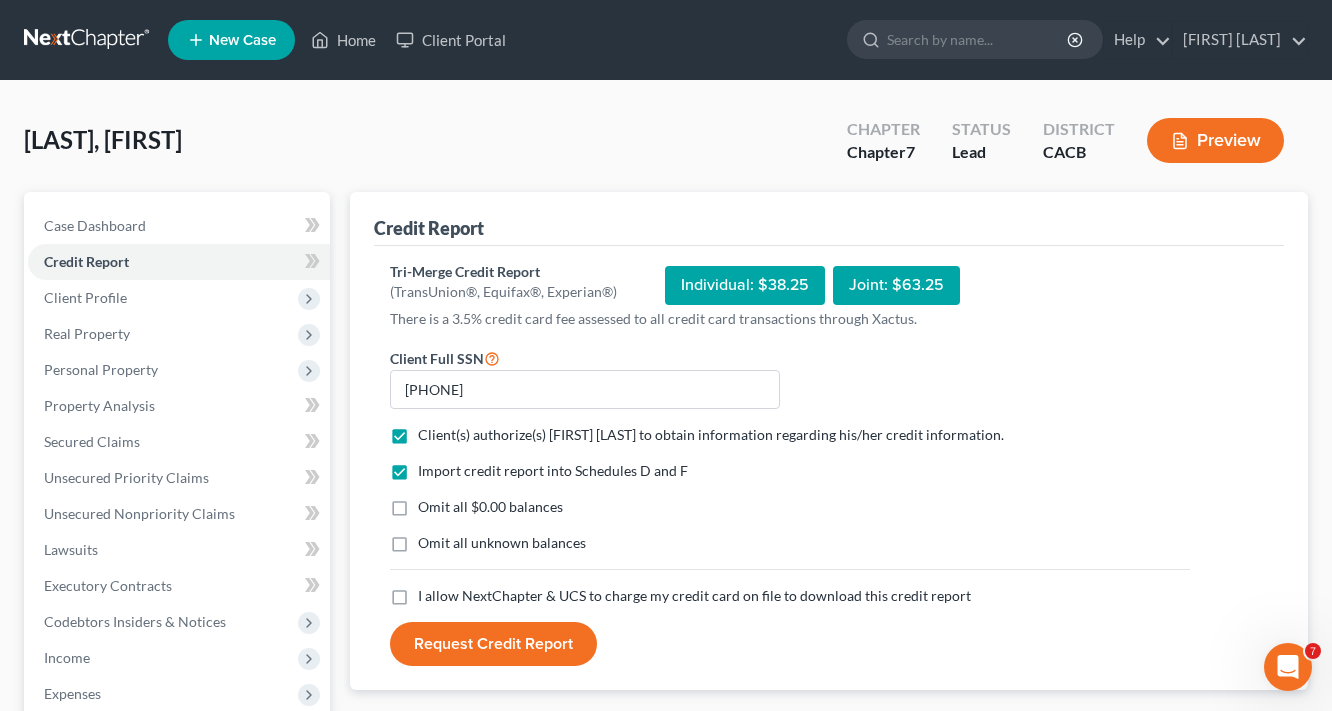 click on "Omit all $0.00 balances" at bounding box center [490, 507] 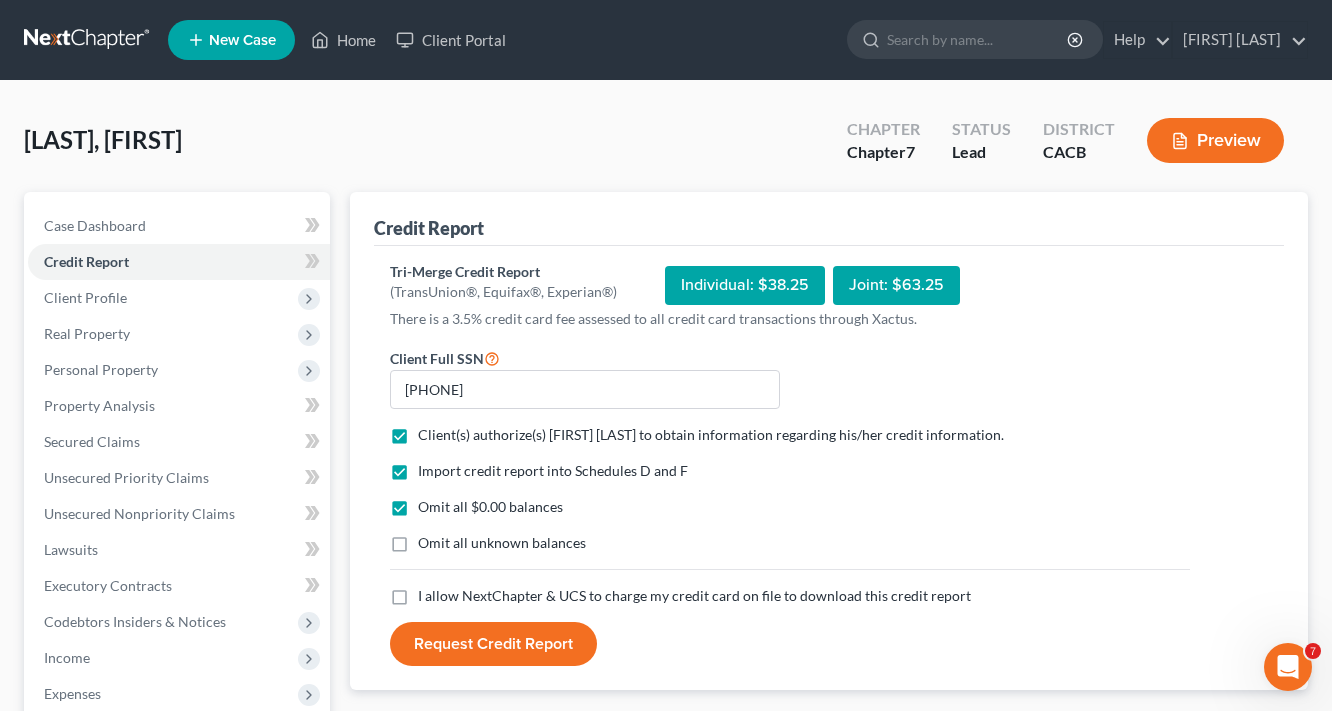 click on "Omit all unknown balances" at bounding box center (502, 543) 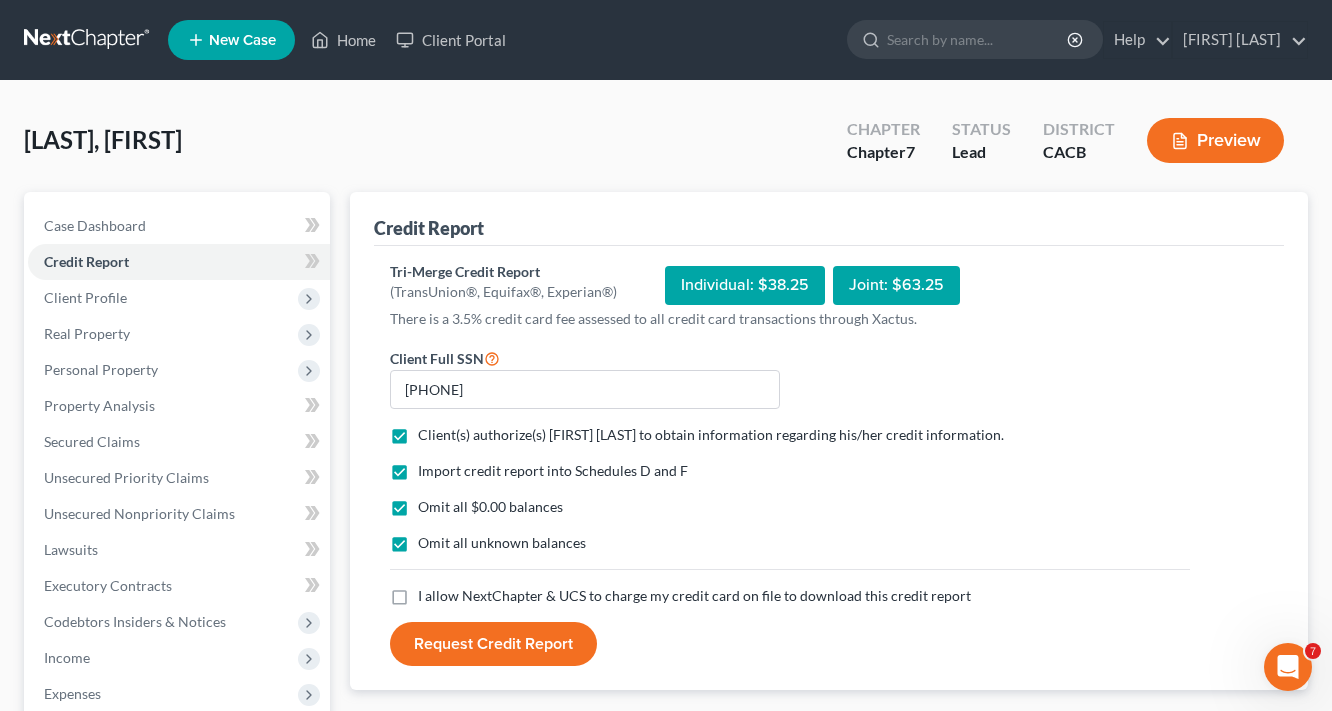 click on "I allow NextChapter & UCS to charge my credit card on file to download this credit report
*" at bounding box center (694, 596) 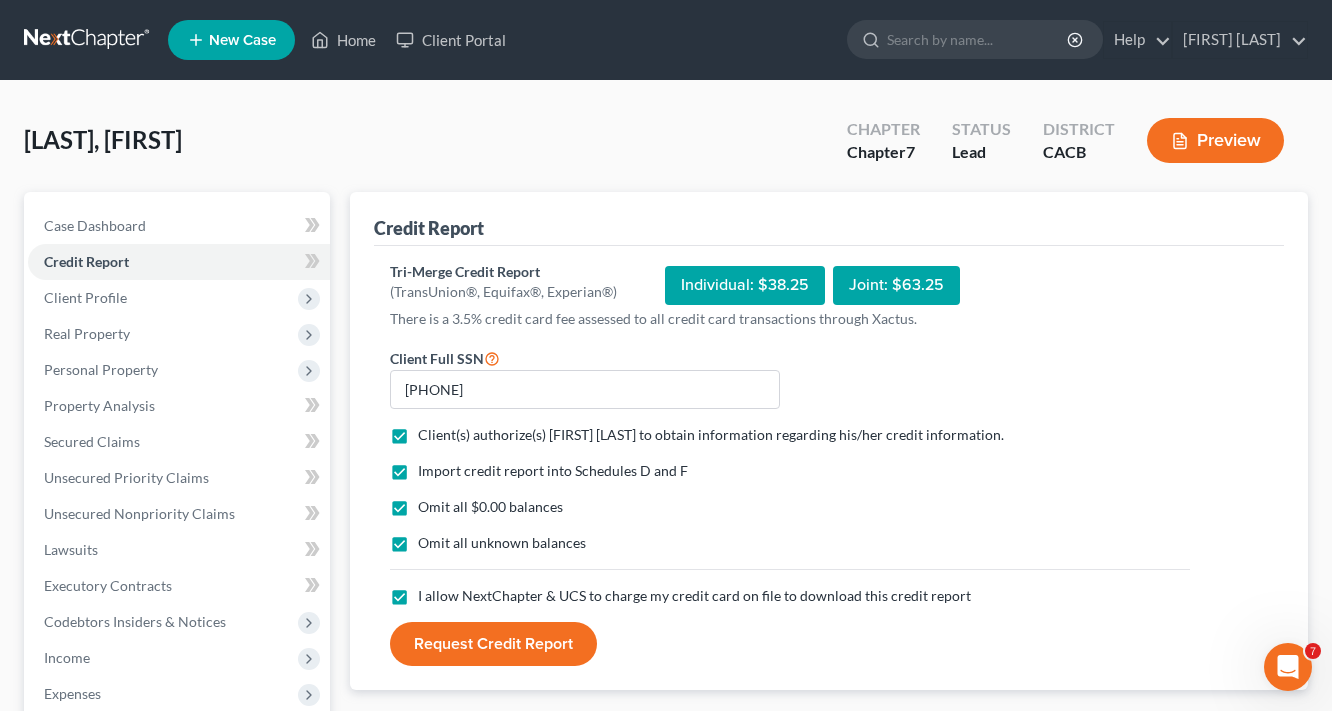 click on "Request Credit Report" at bounding box center [493, 644] 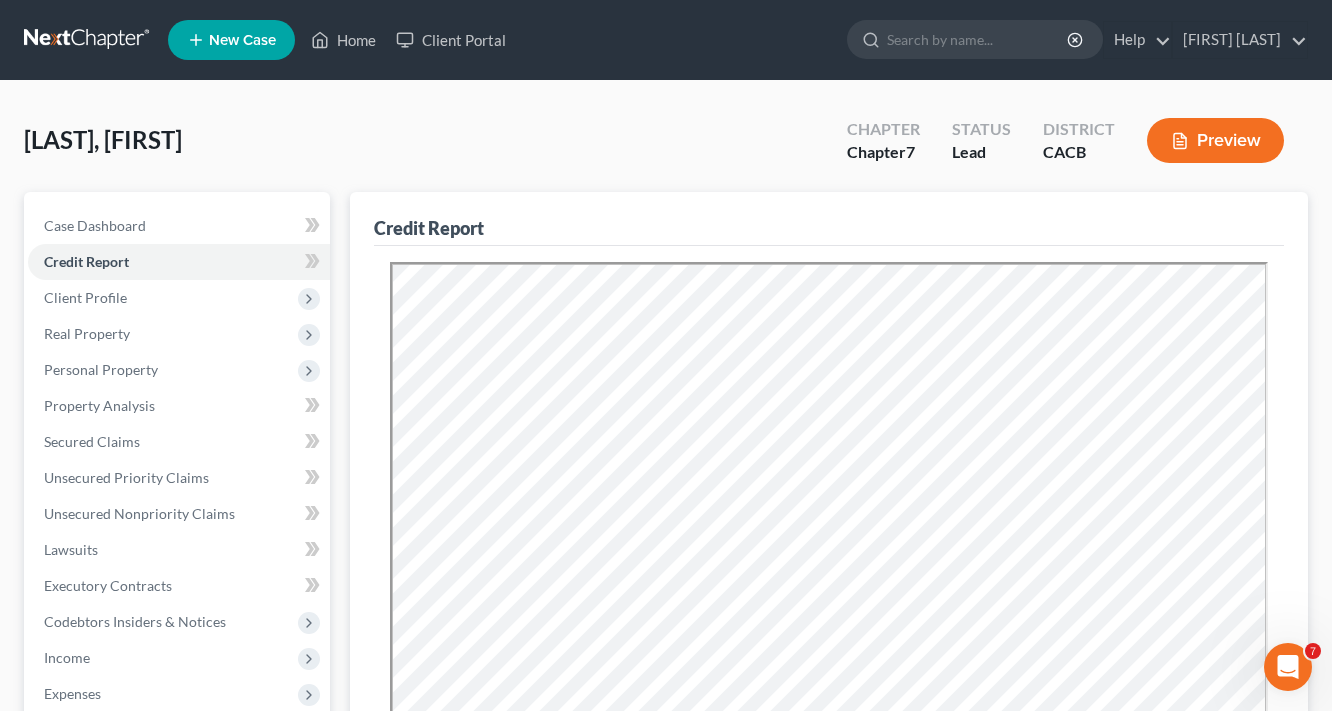 scroll, scrollTop: 0, scrollLeft: 0, axis: both 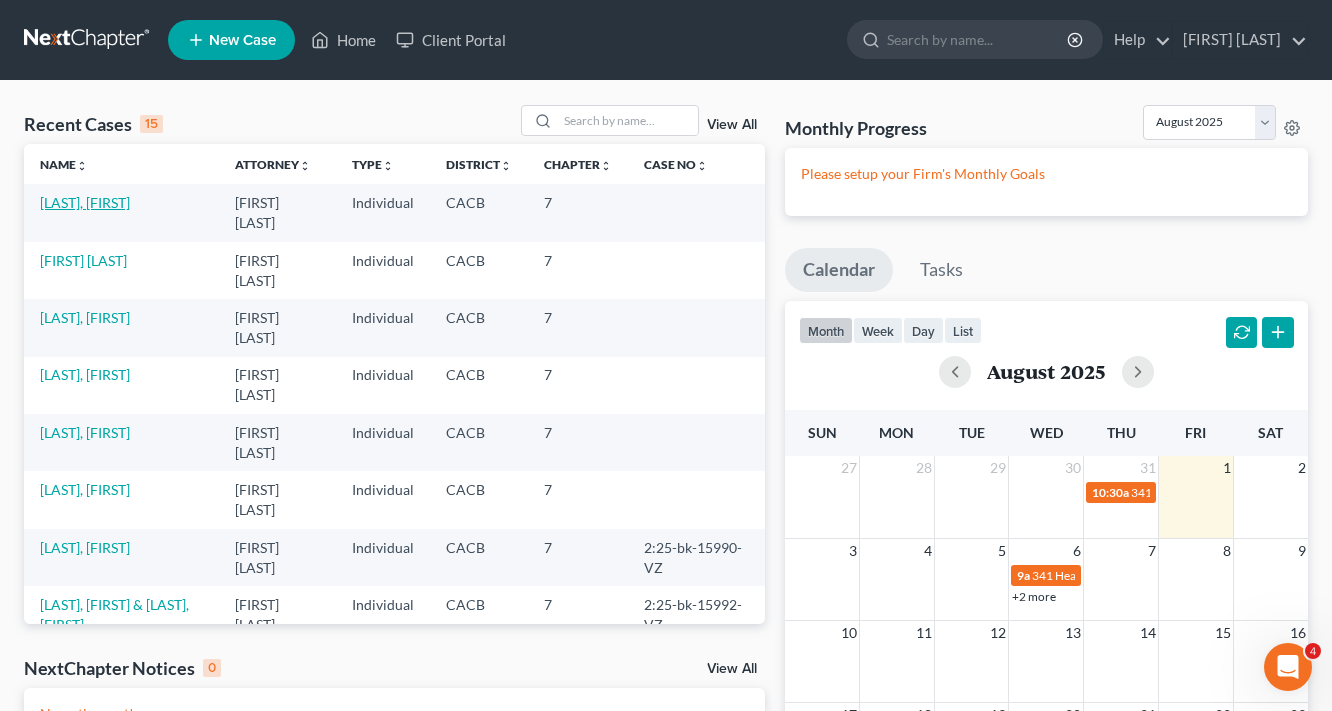 click on "Becerra, David" at bounding box center (85, 202) 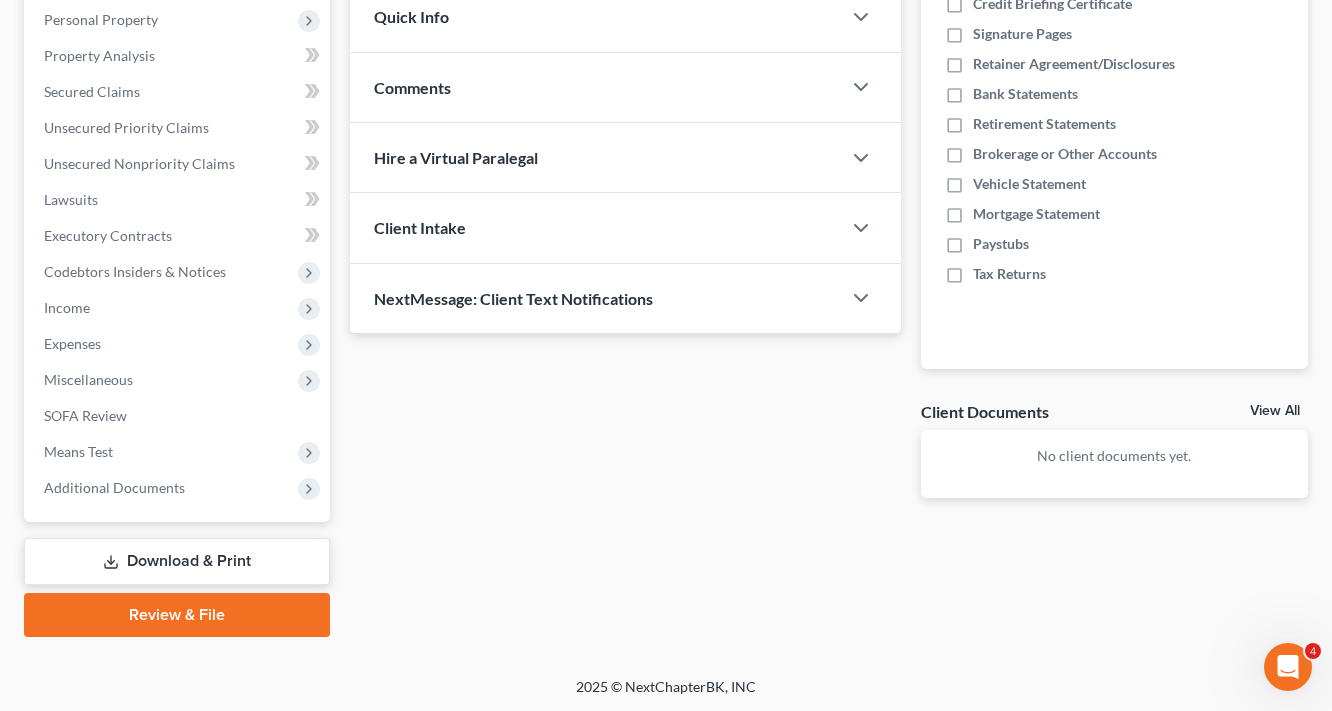 click on "Download & Print" at bounding box center (177, 561) 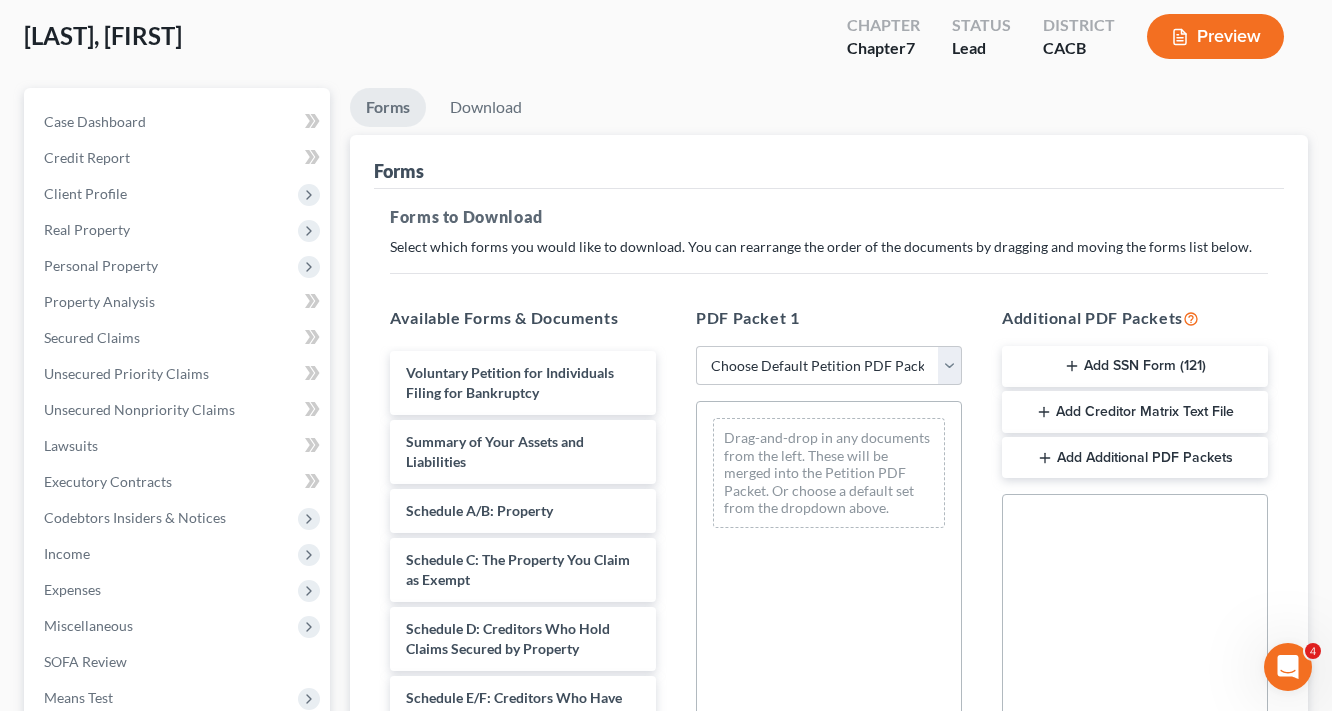 scroll, scrollTop: 0, scrollLeft: 0, axis: both 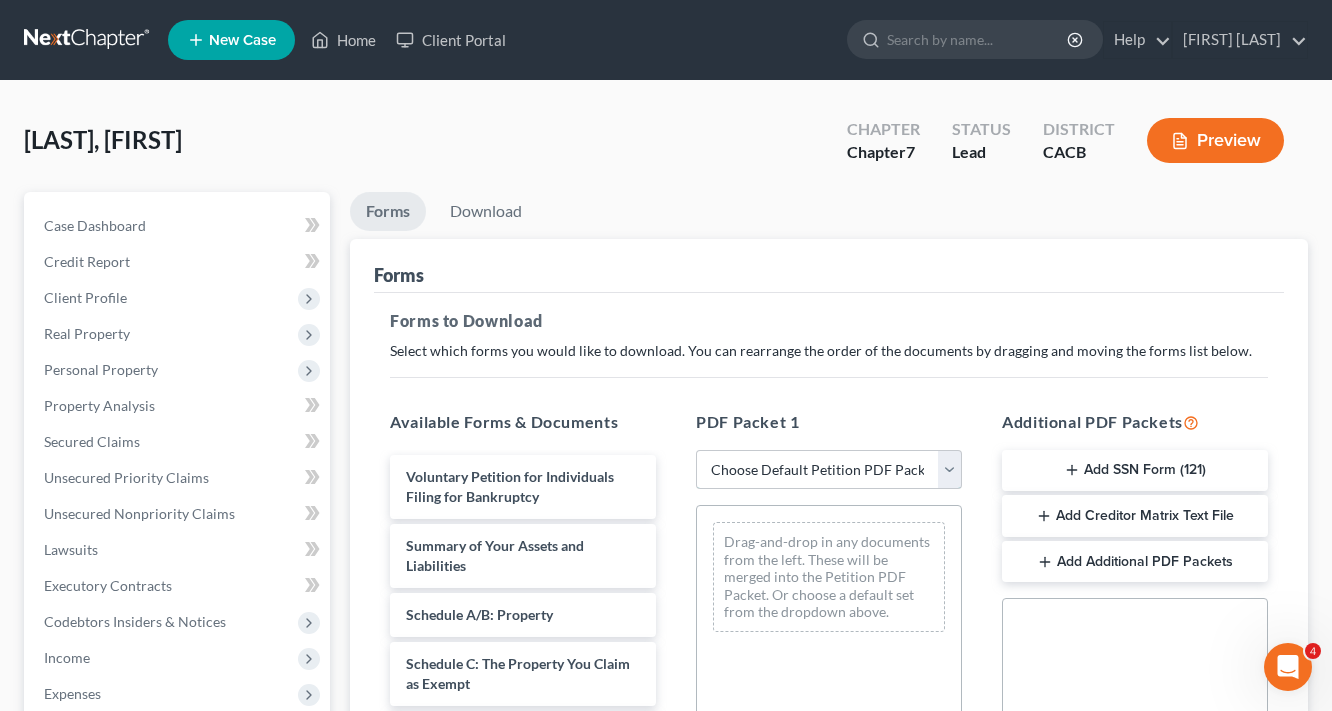 click on "Choose Default Petition PDF Packet Complete Bankruptcy Petition (all forms and schedules) Emergency Filing Forms (Petition and Creditor List Only) Amended Forms Signature Pages Only Schedule Review Voluntary Petition Signature Pages" at bounding box center [829, 470] 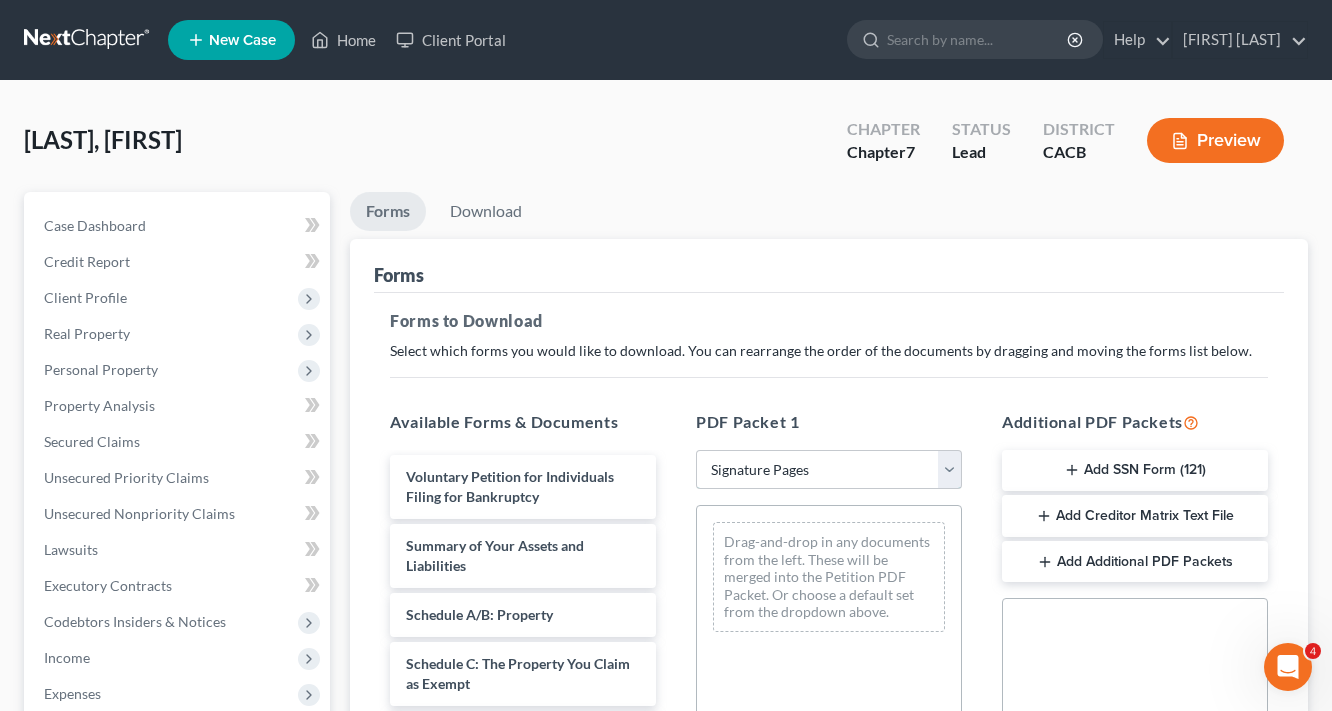 click on "Choose Default Petition PDF Packet Complete Bankruptcy Petition (all forms and schedules) Emergency Filing Forms (Petition and Creditor List Only) Amended Forms Signature Pages Only Schedule Review Voluntary Petition Signature Pages" at bounding box center (829, 470) 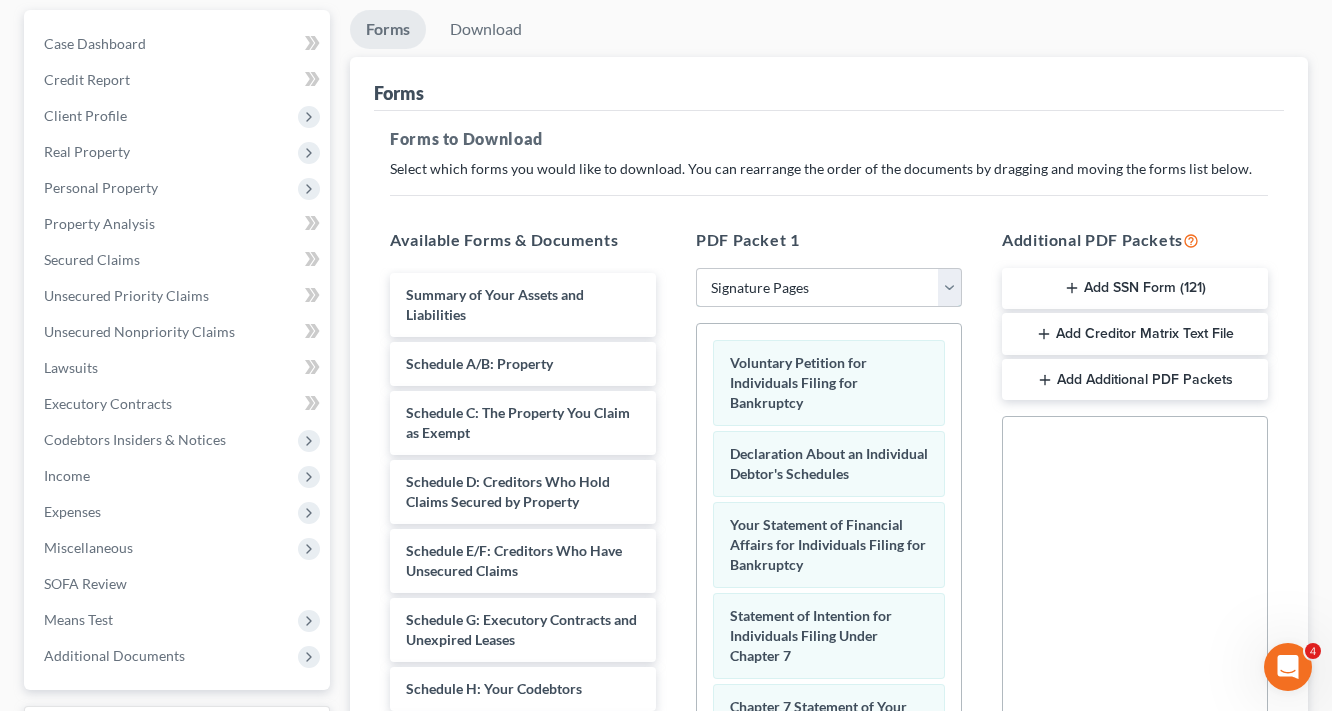 scroll, scrollTop: 480, scrollLeft: 0, axis: vertical 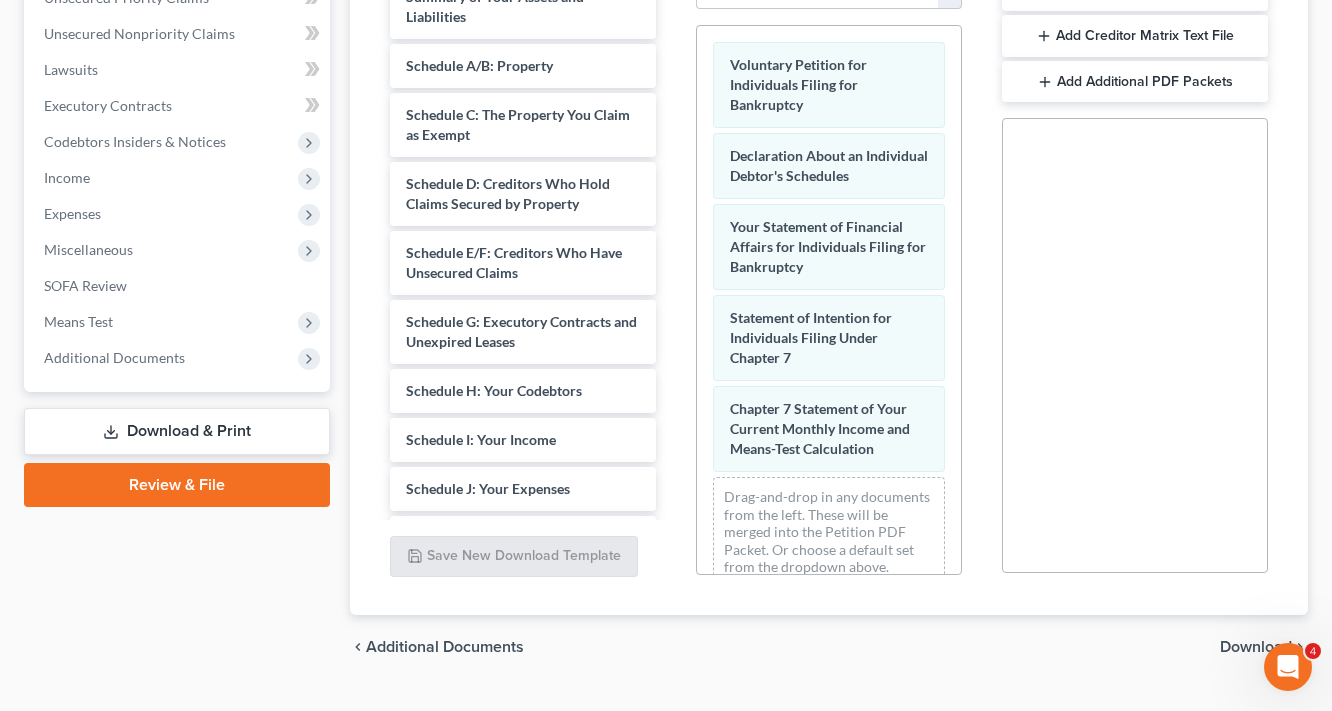 click on "Download" at bounding box center [1256, 647] 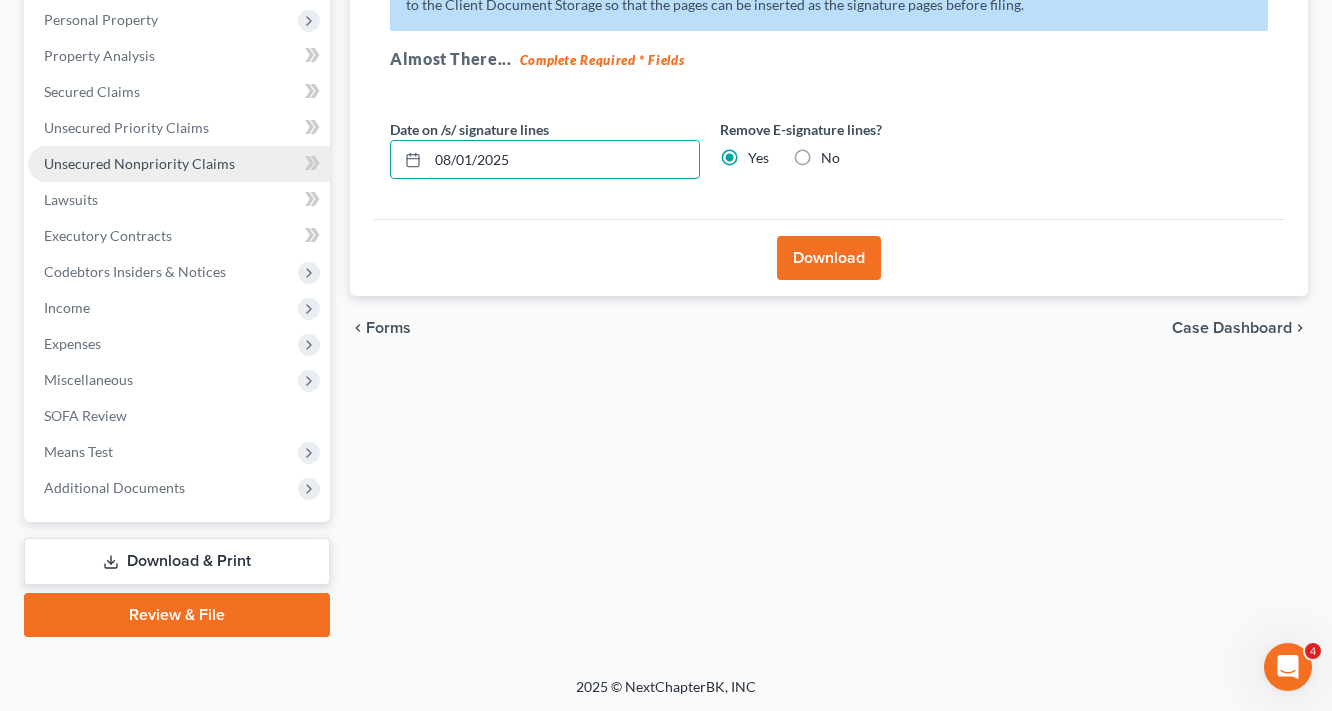 drag, startPoint x: 560, startPoint y: 168, endPoint x: 289, endPoint y: 151, distance: 271.53268 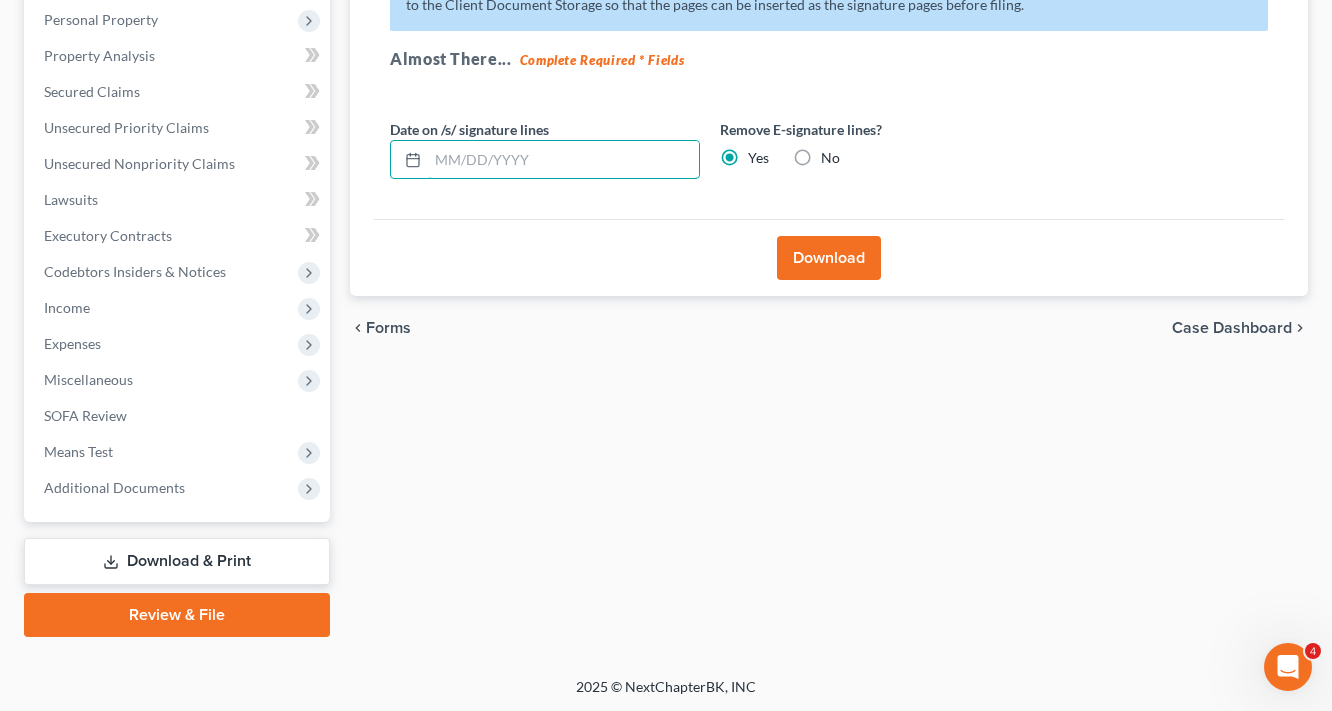 type 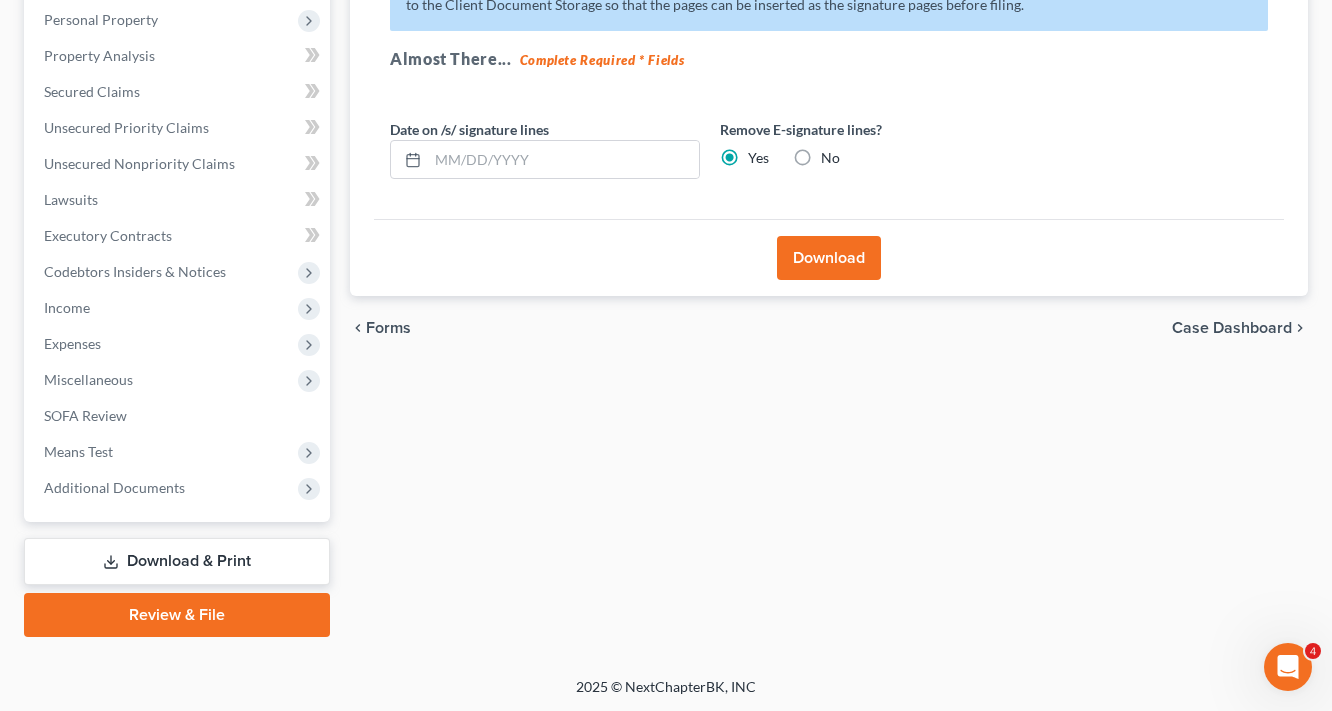 click on "Download" at bounding box center [829, 258] 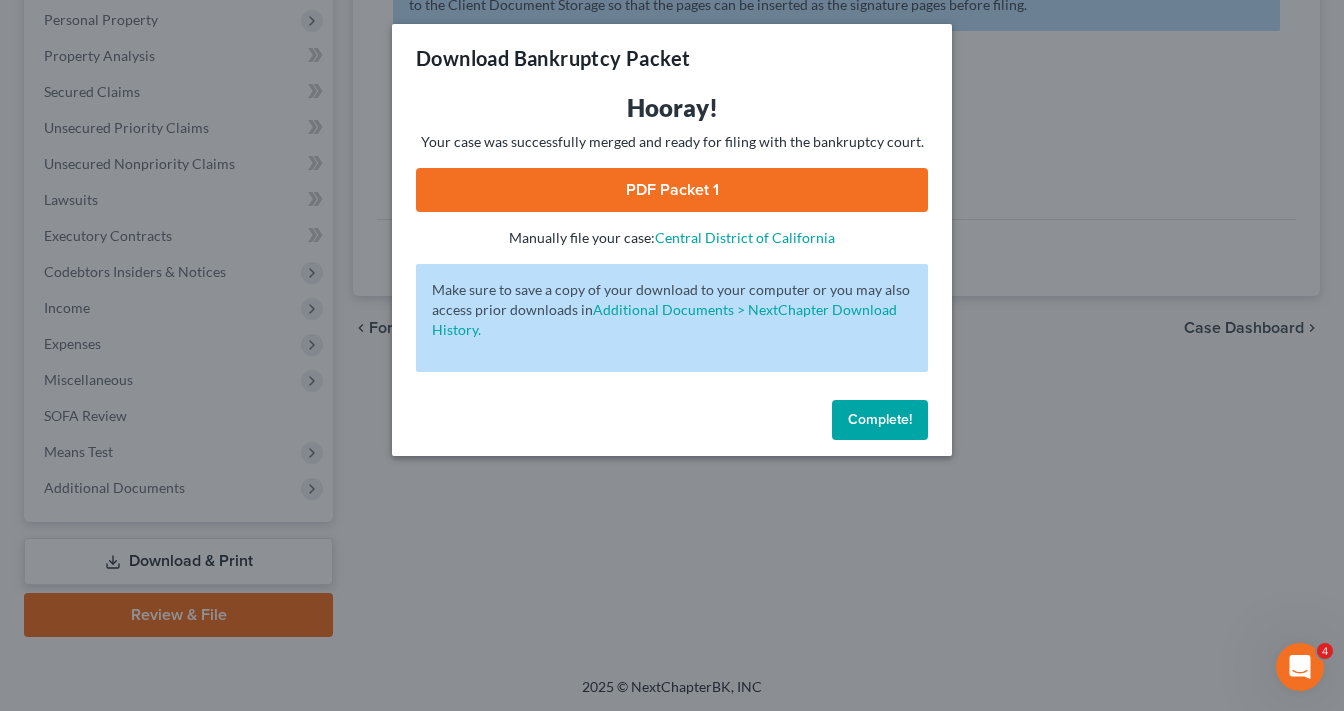 click on "PDF Packet 1" at bounding box center (672, 190) 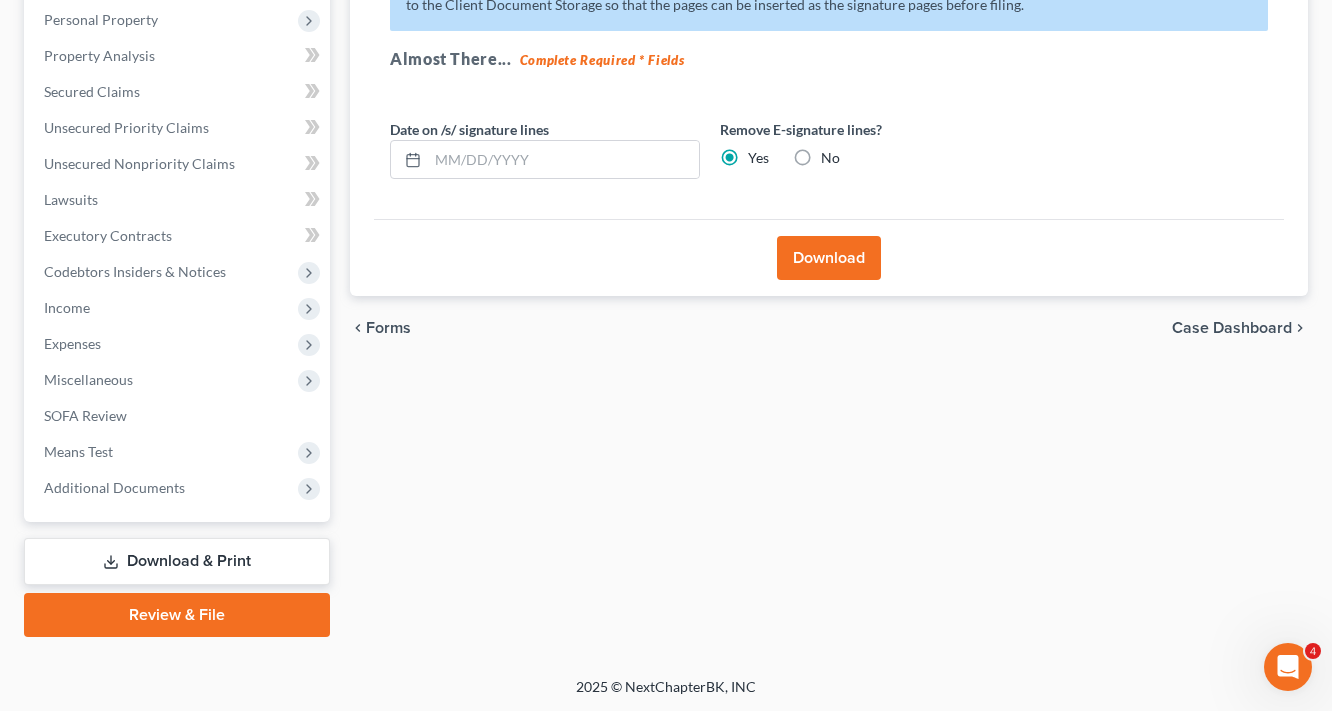 scroll, scrollTop: 30, scrollLeft: 0, axis: vertical 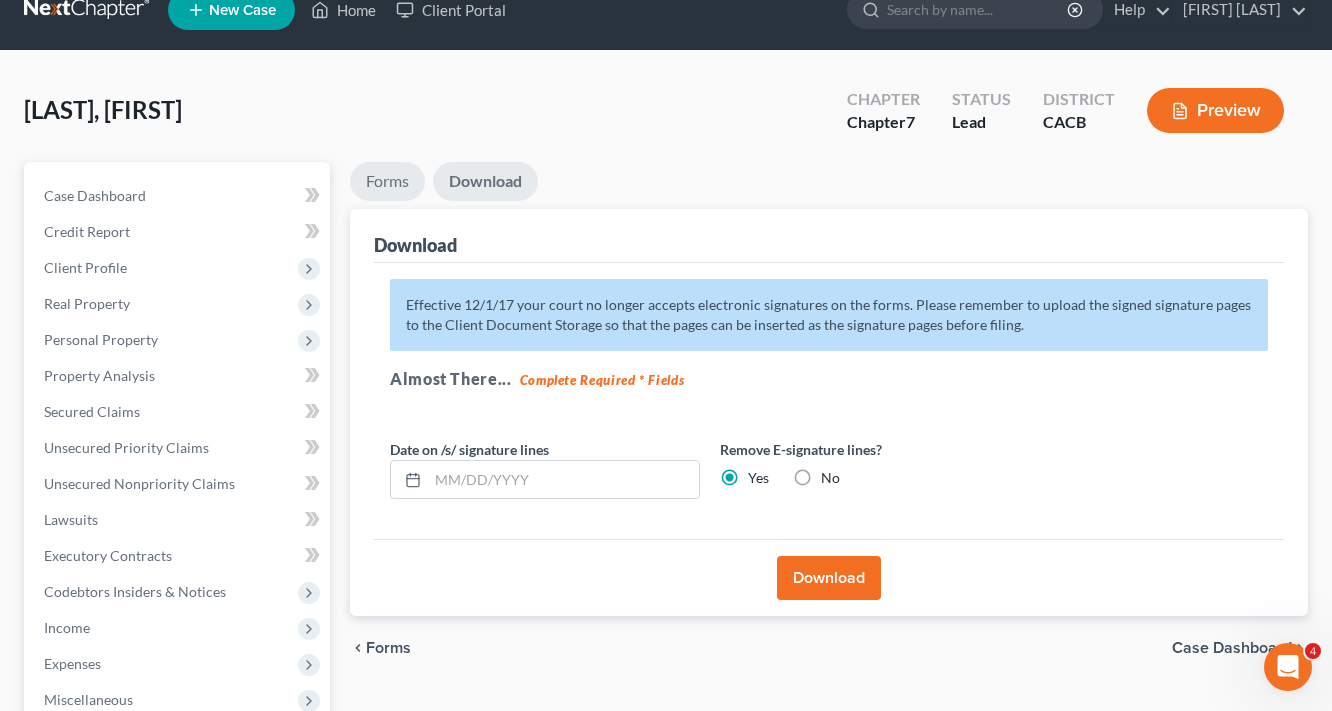 click on "Forms" at bounding box center (387, 181) 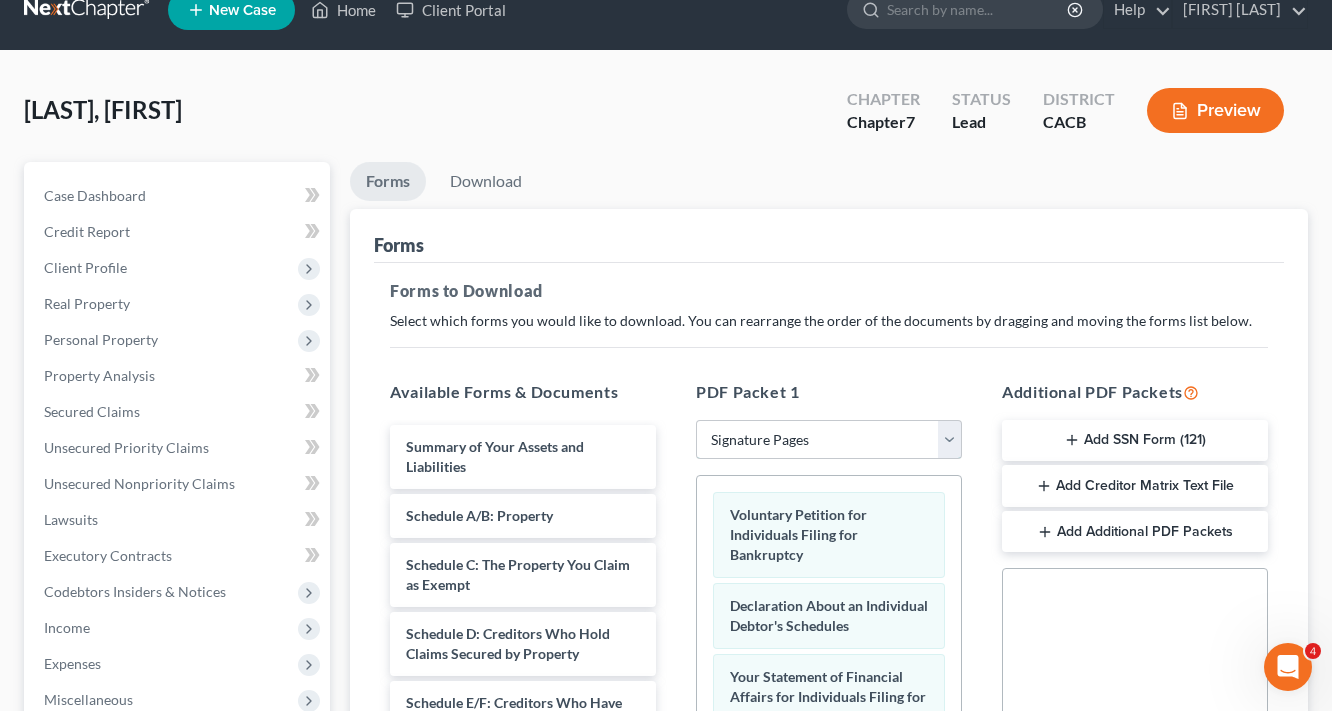 click on "Choose Default Petition PDF Packet Complete Bankruptcy Petition (all forms and schedules) Emergency Filing Forms (Petition and Creditor List Only) Amended Forms Signature Pages Only Schedule Review Voluntary Petition Signature Pages" at bounding box center (829, 440) 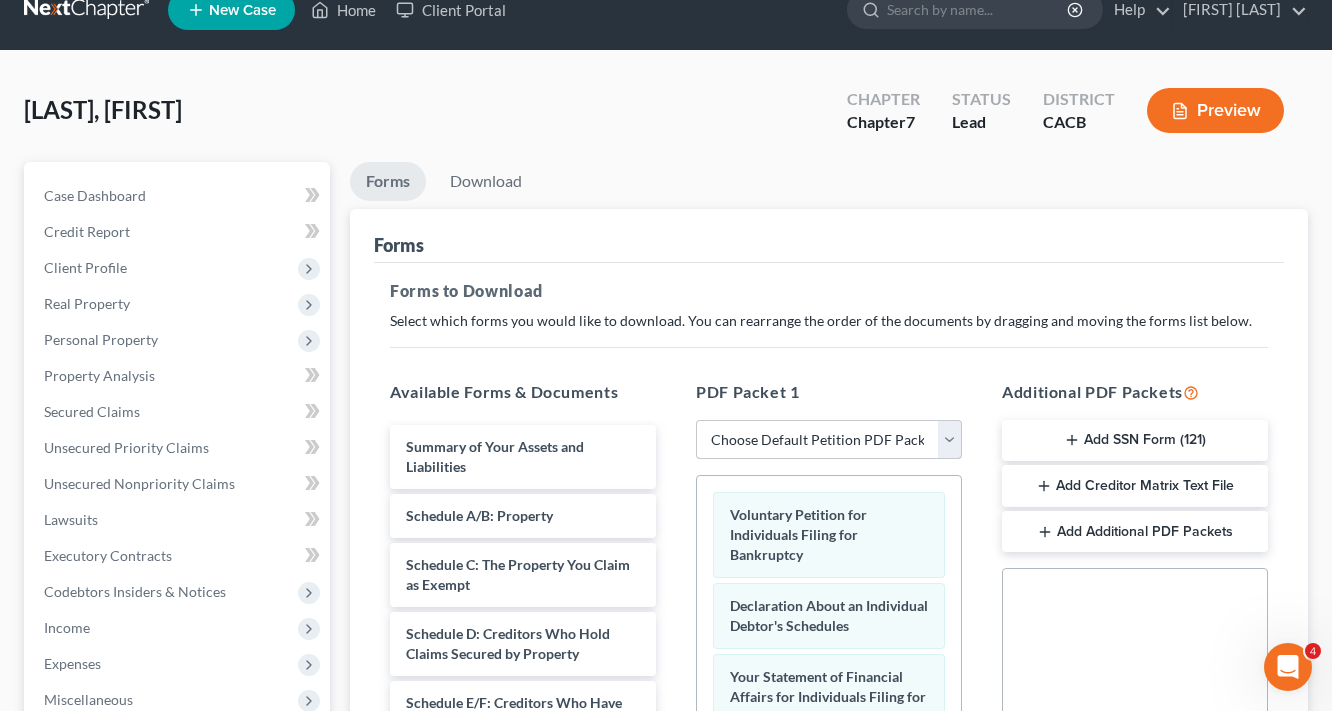 click on "Choose Default Petition PDF Packet Complete Bankruptcy Petition (all forms and schedules) Emergency Filing Forms (Petition and Creditor List Only) Amended Forms Signature Pages Only Schedule Review Voluntary Petition Signature Pages" at bounding box center [829, 440] 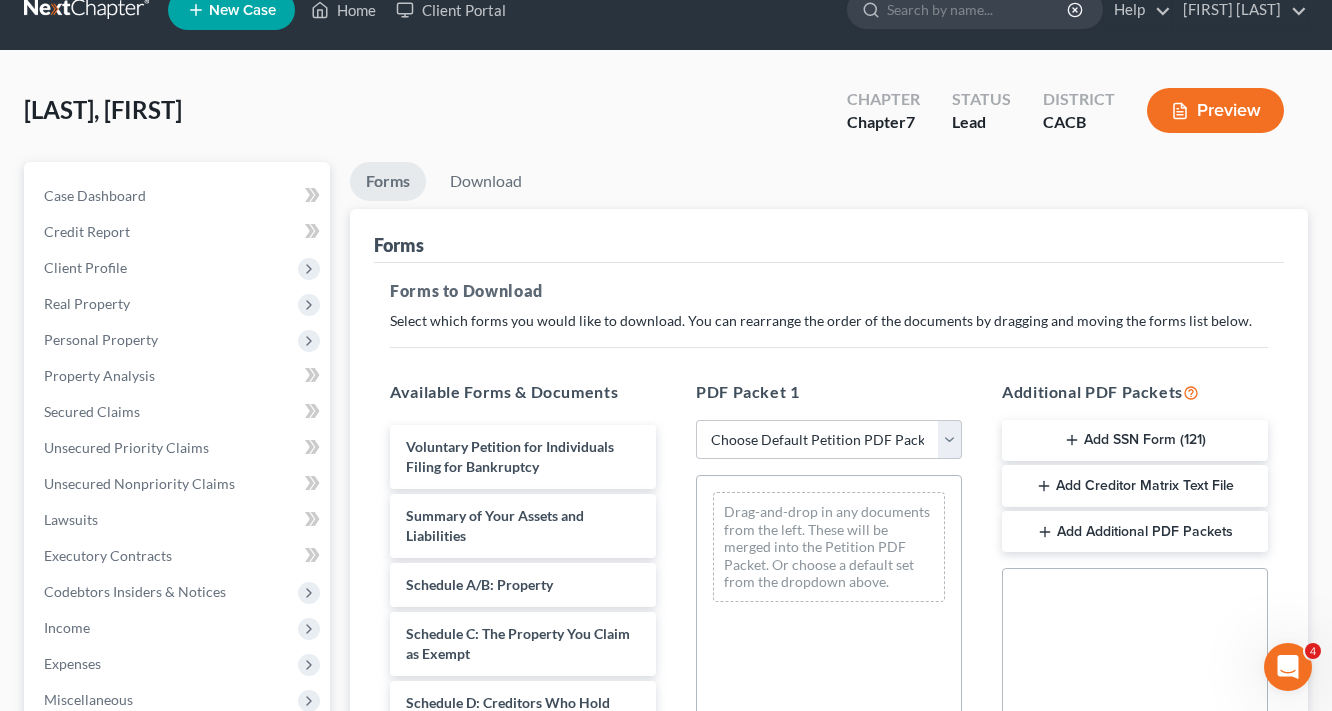 click on "Add SSN Form (121)" at bounding box center [1135, 441] 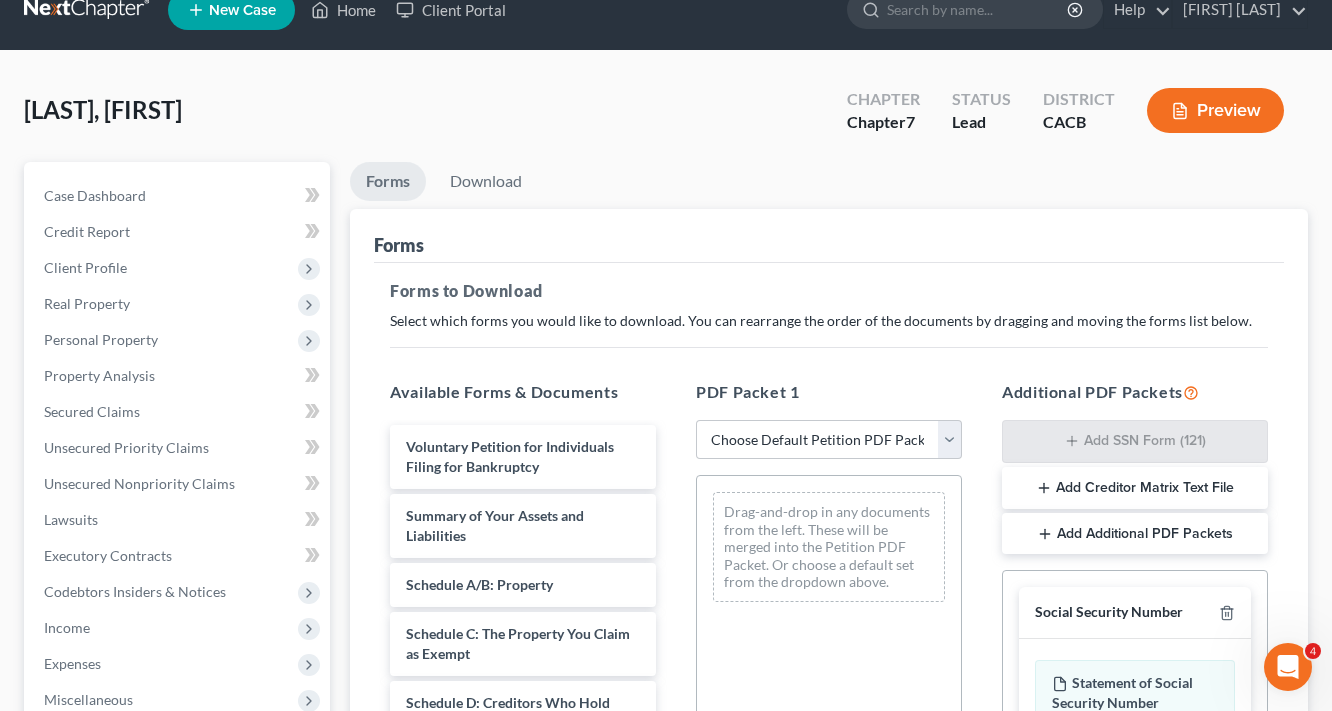 scroll, scrollTop: 430, scrollLeft: 0, axis: vertical 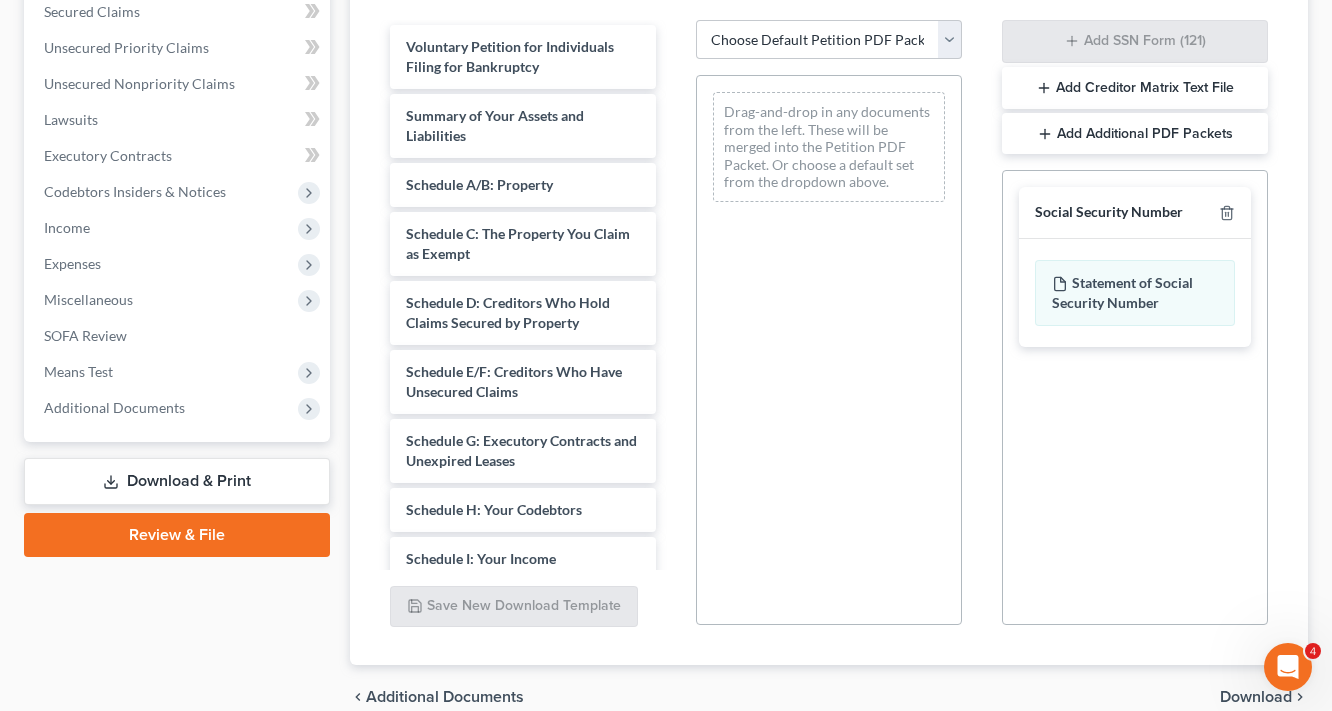 click on "chevron_left   Additional Documents Download   chevron_right" at bounding box center [829, 697] 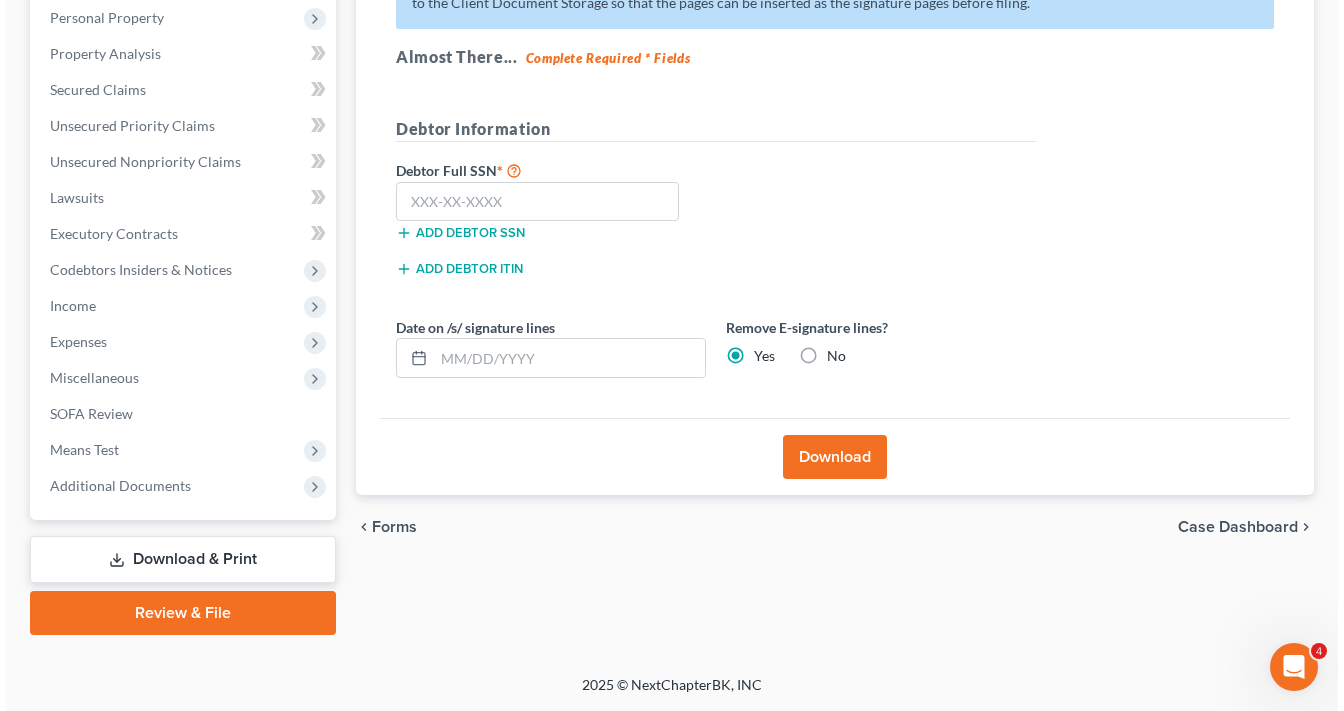 scroll, scrollTop: 350, scrollLeft: 0, axis: vertical 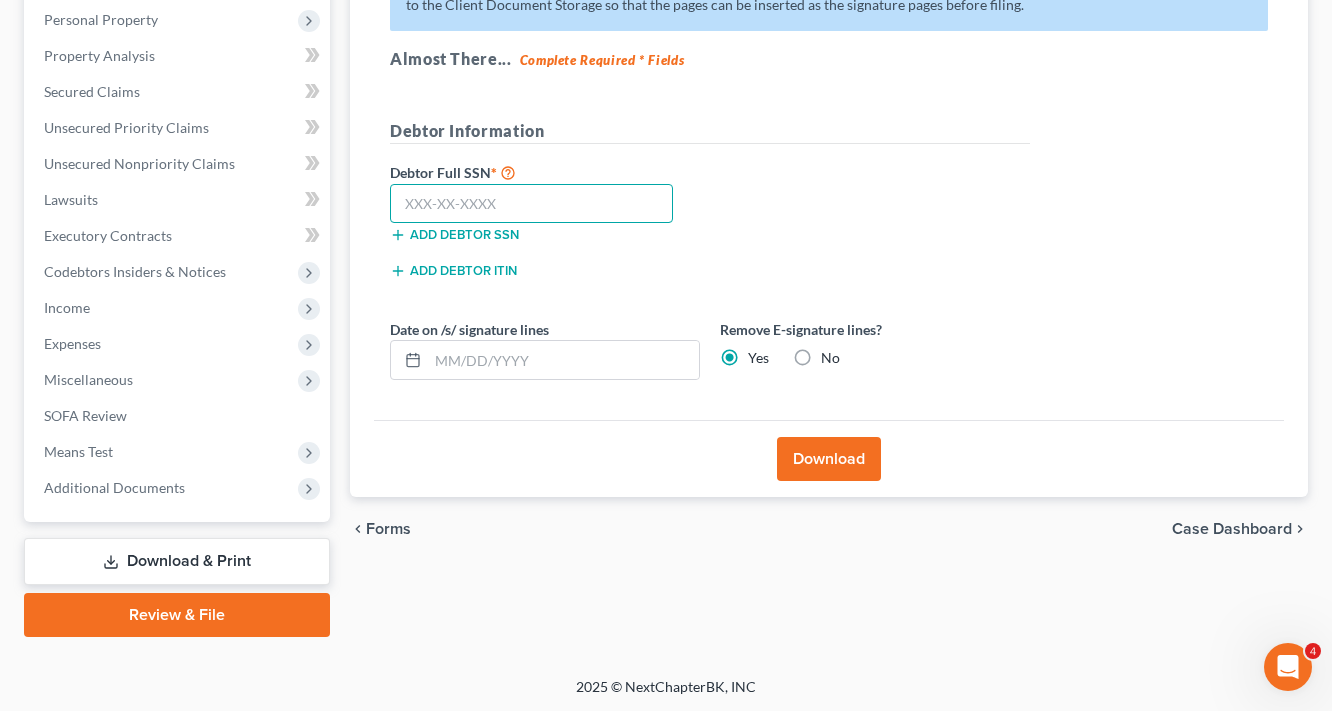 click at bounding box center [531, 204] 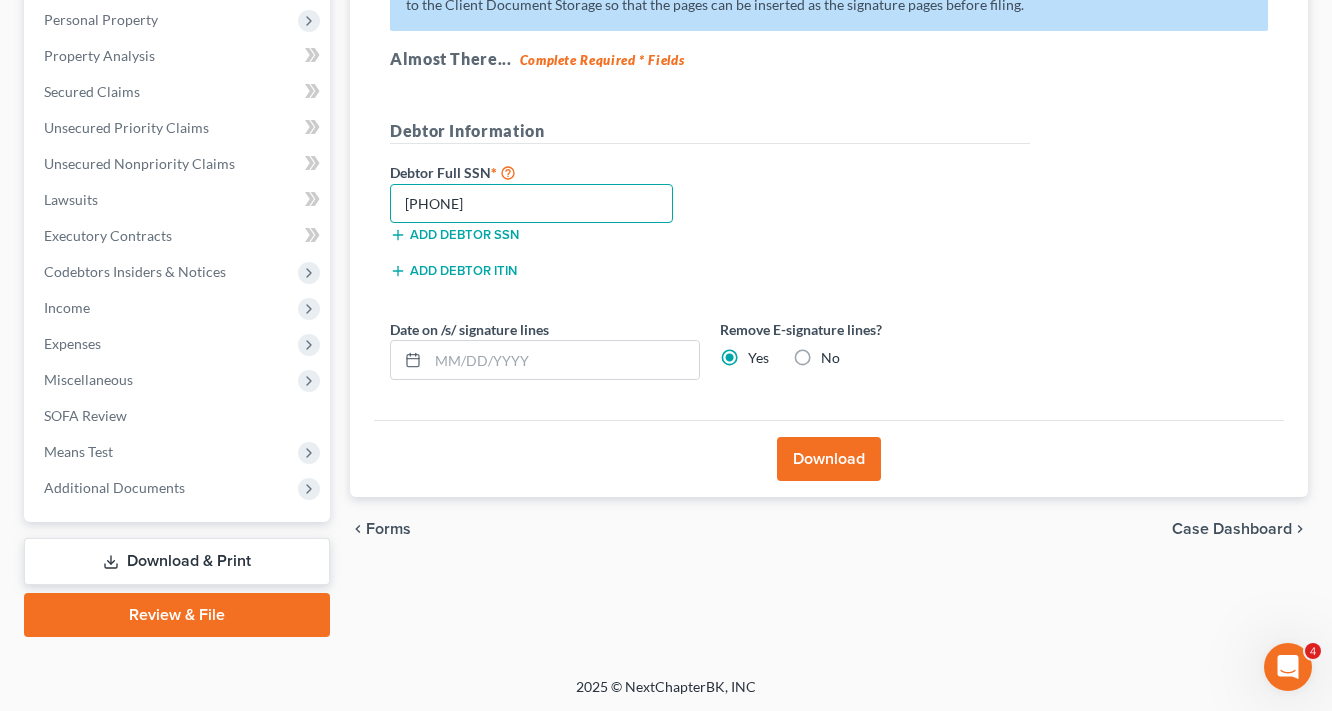 type on "[PHONE]" 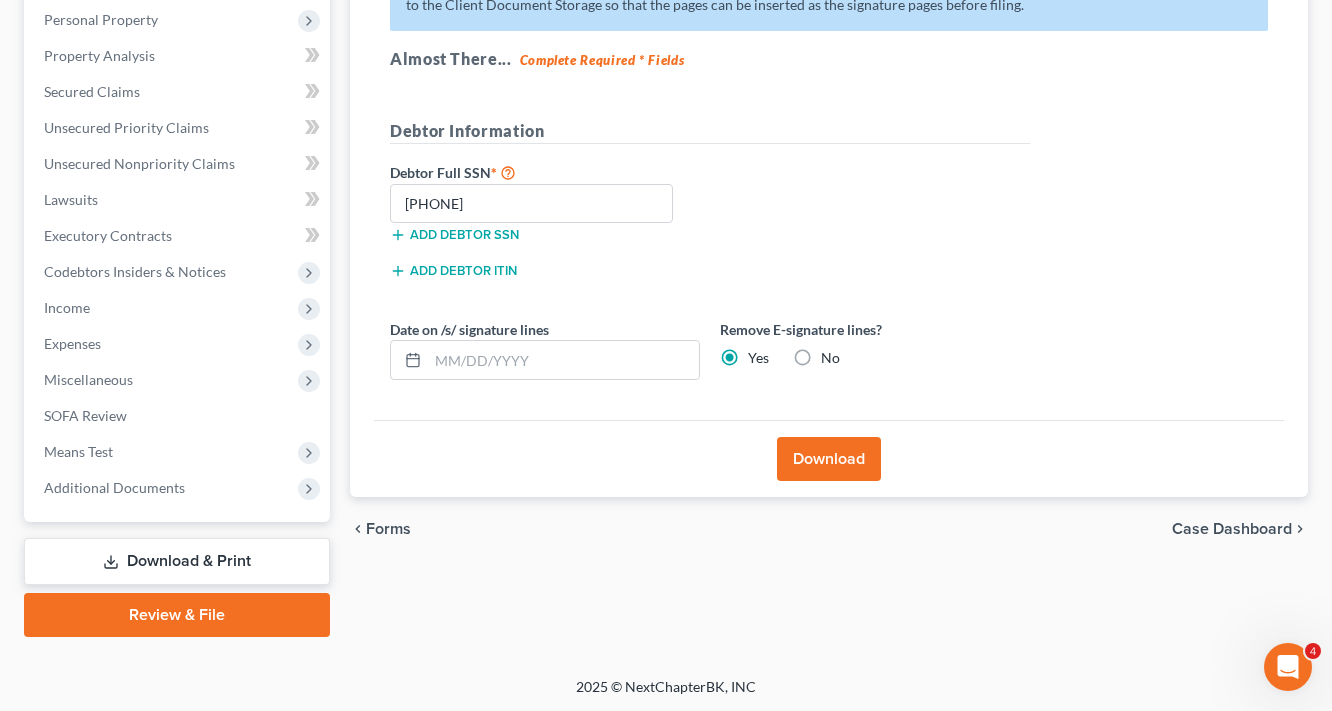 click on "Download" at bounding box center (829, 459) 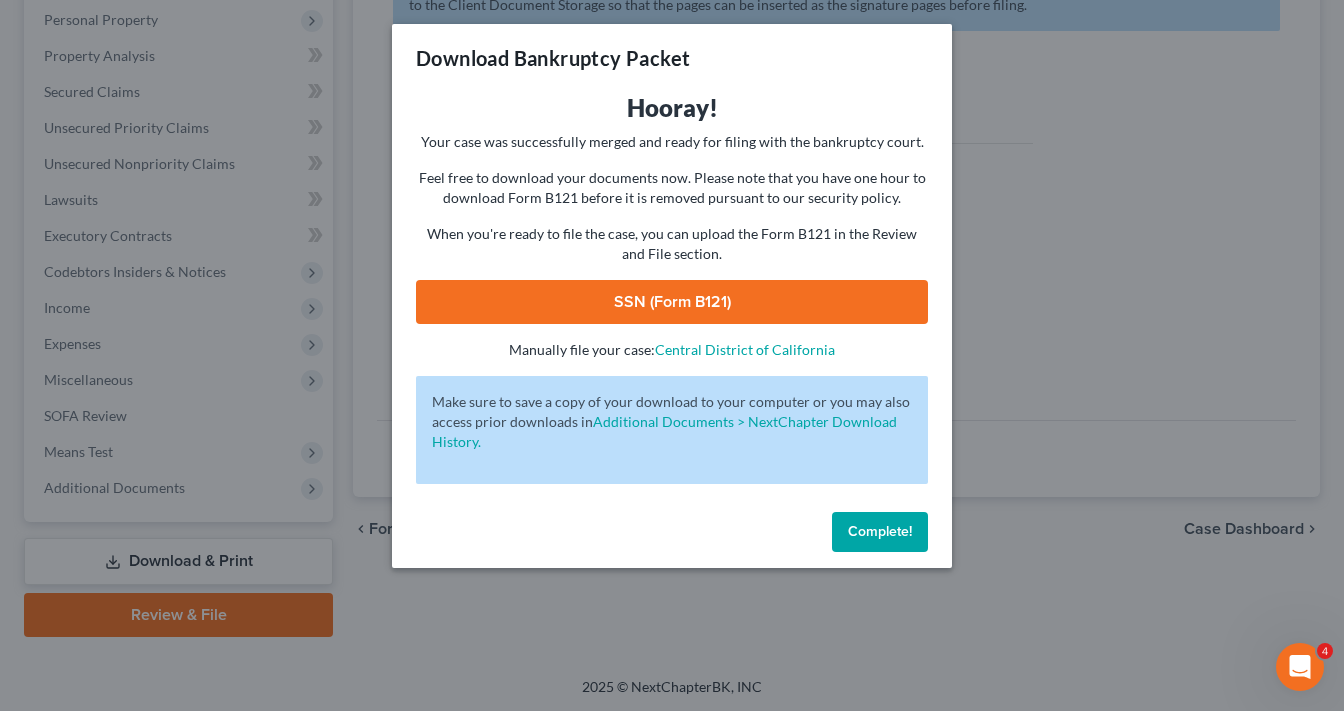 click on "SSN (Form B121)" at bounding box center (672, 302) 